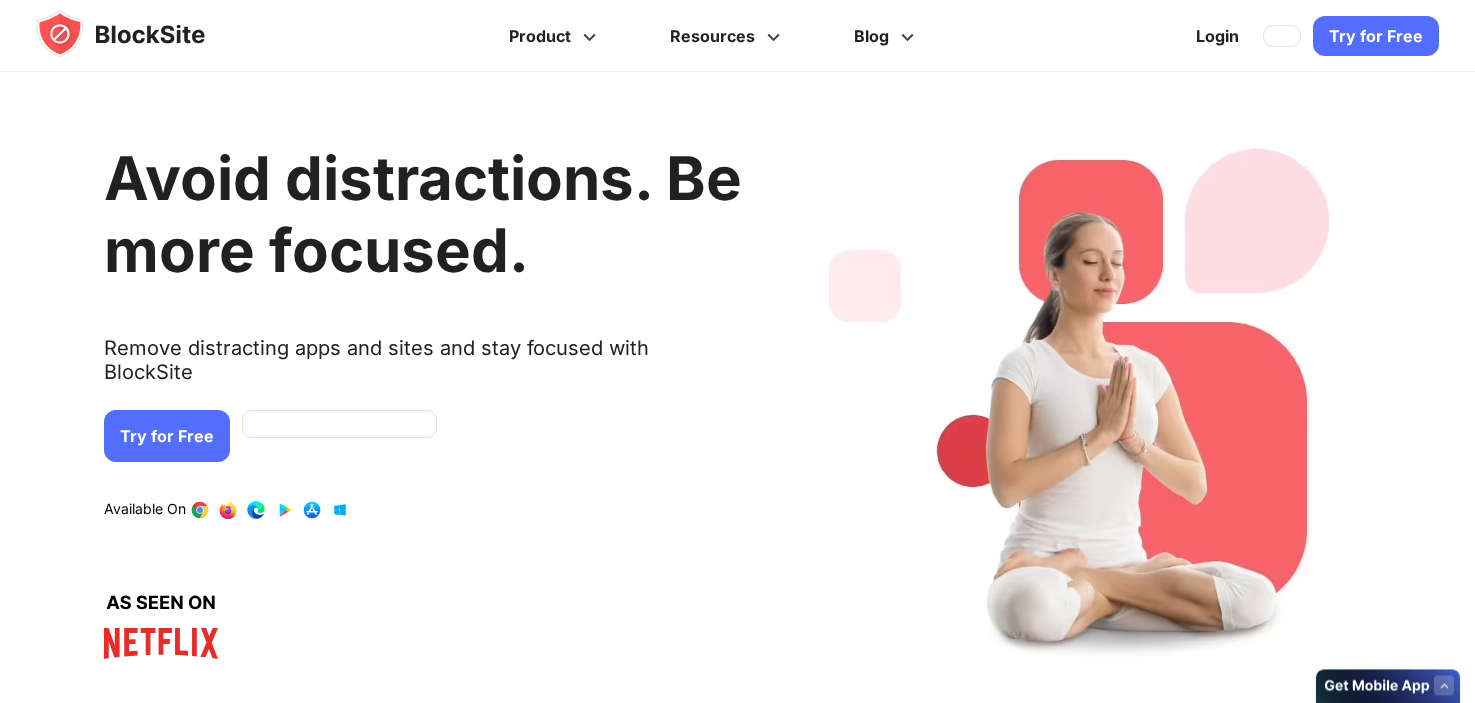 scroll, scrollTop: 0, scrollLeft: 0, axis: both 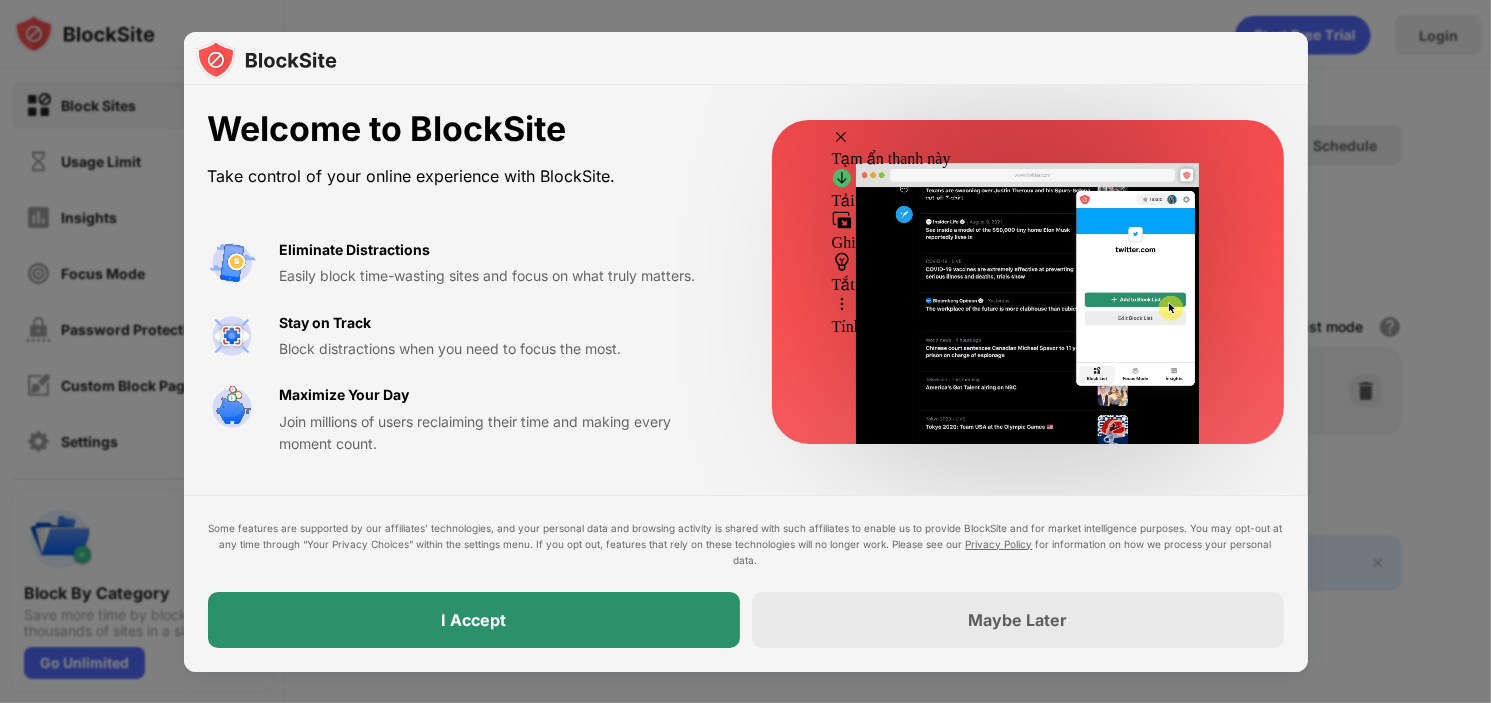 click on "I Accept" at bounding box center (474, 620) 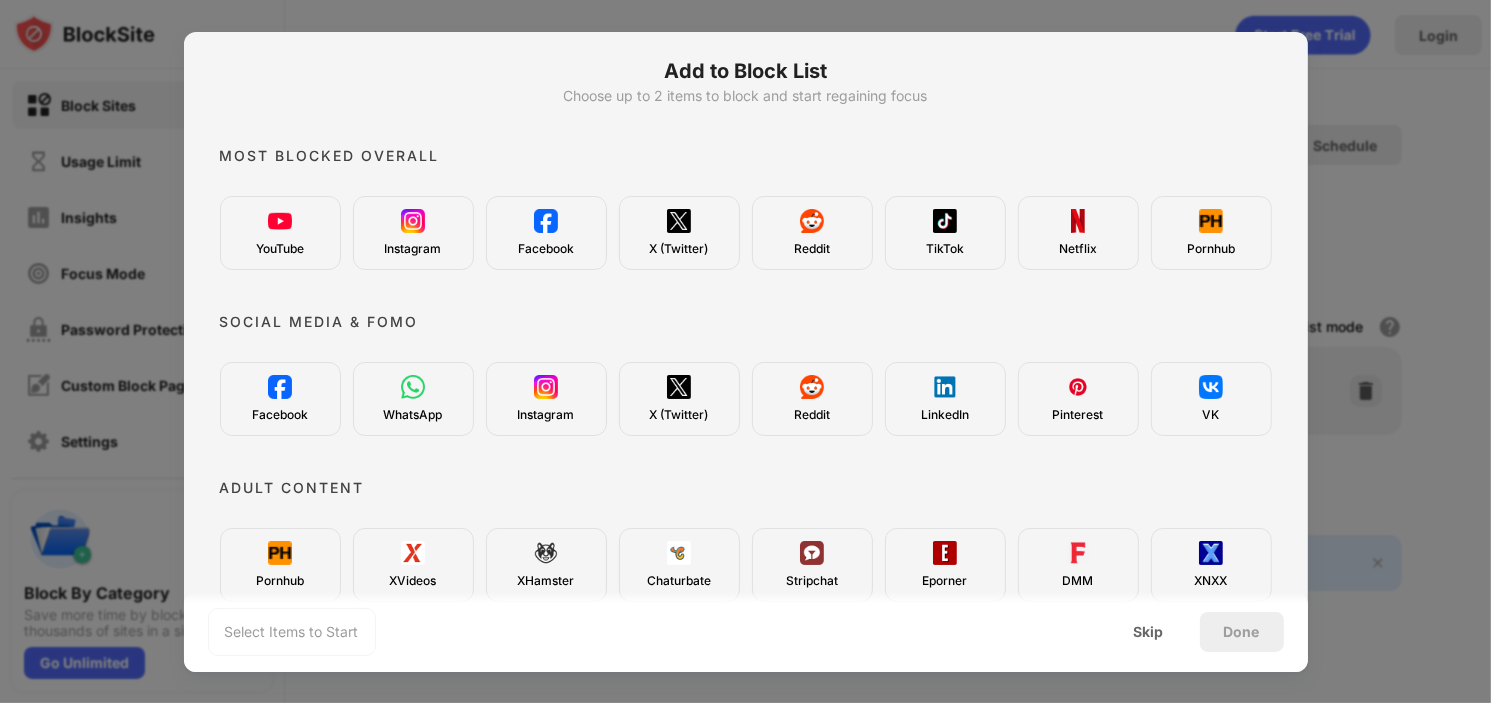 click on "Facebook" at bounding box center (280, 415) 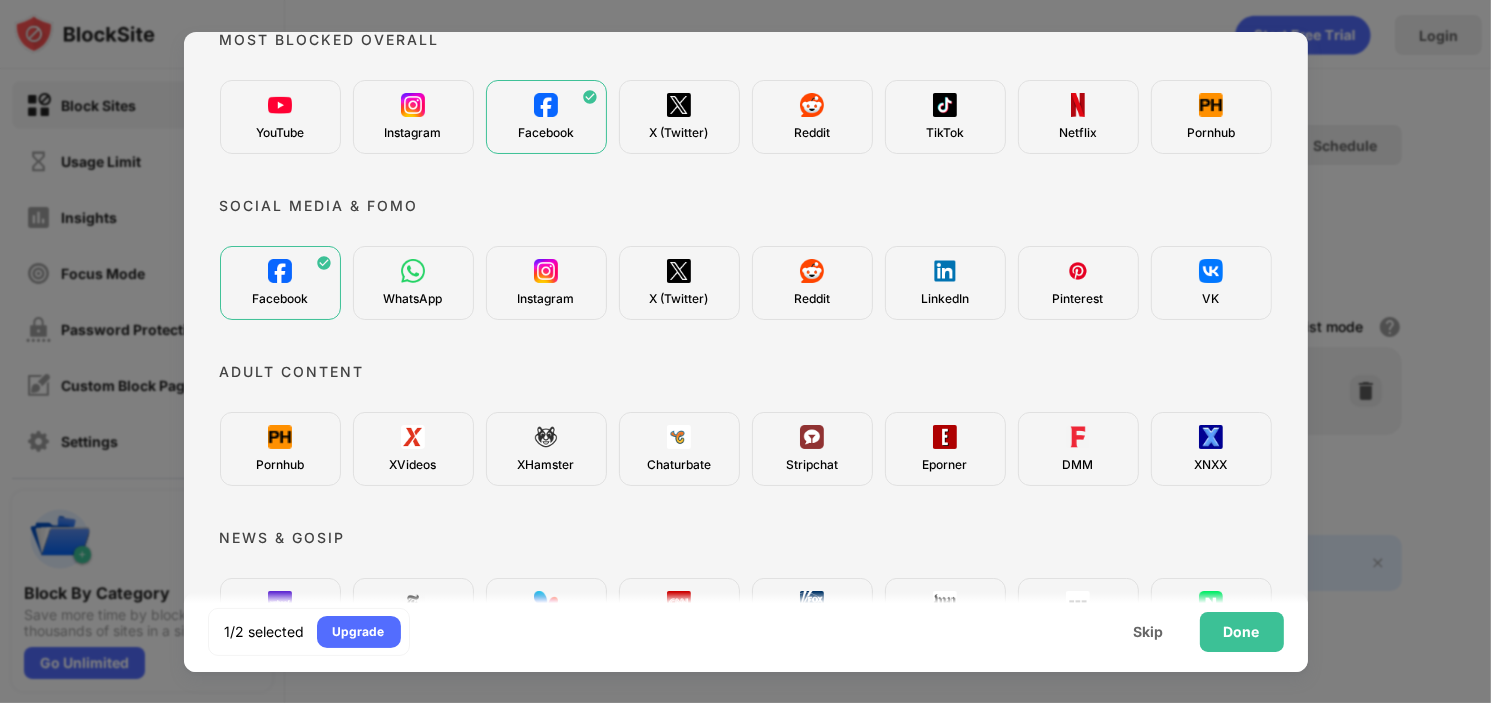 scroll, scrollTop: 0, scrollLeft: 0, axis: both 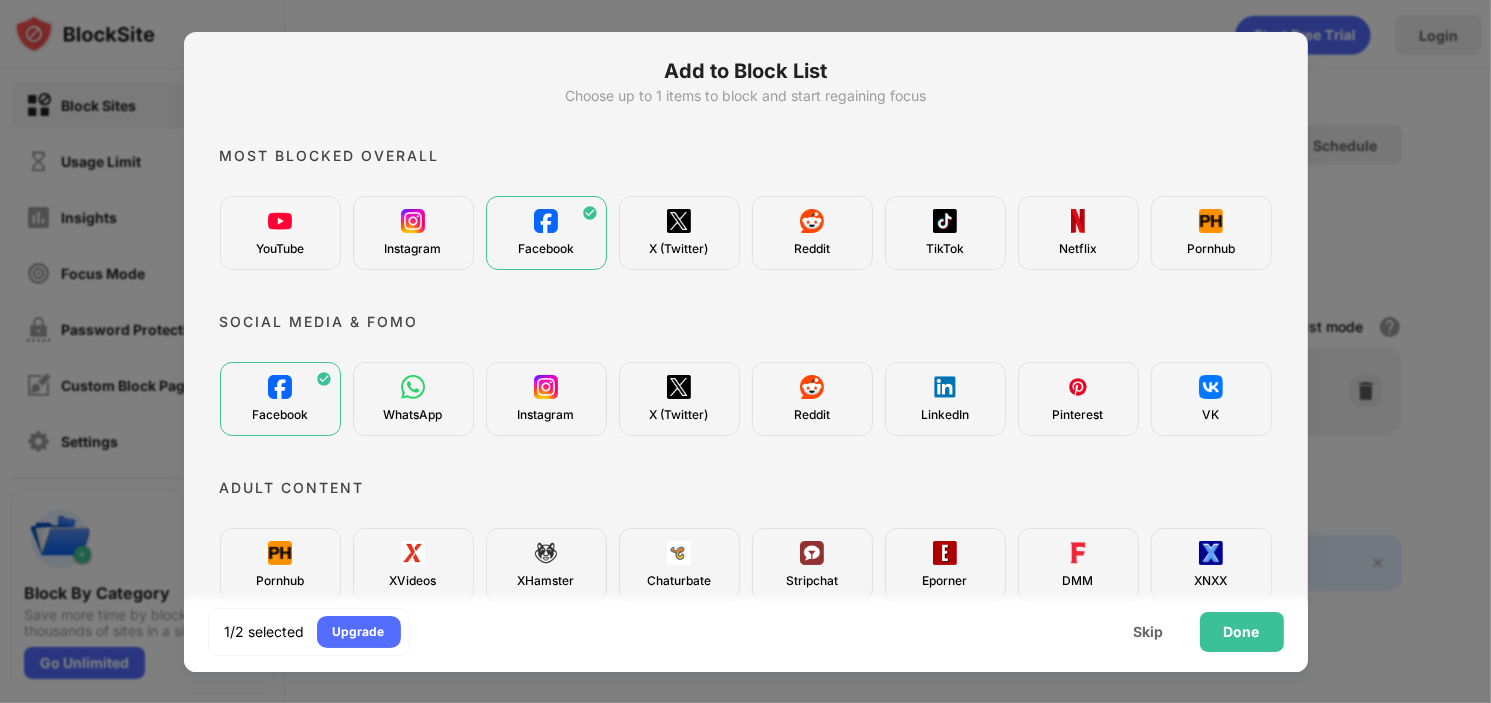 click on "Pornhub" at bounding box center [1211, 249] 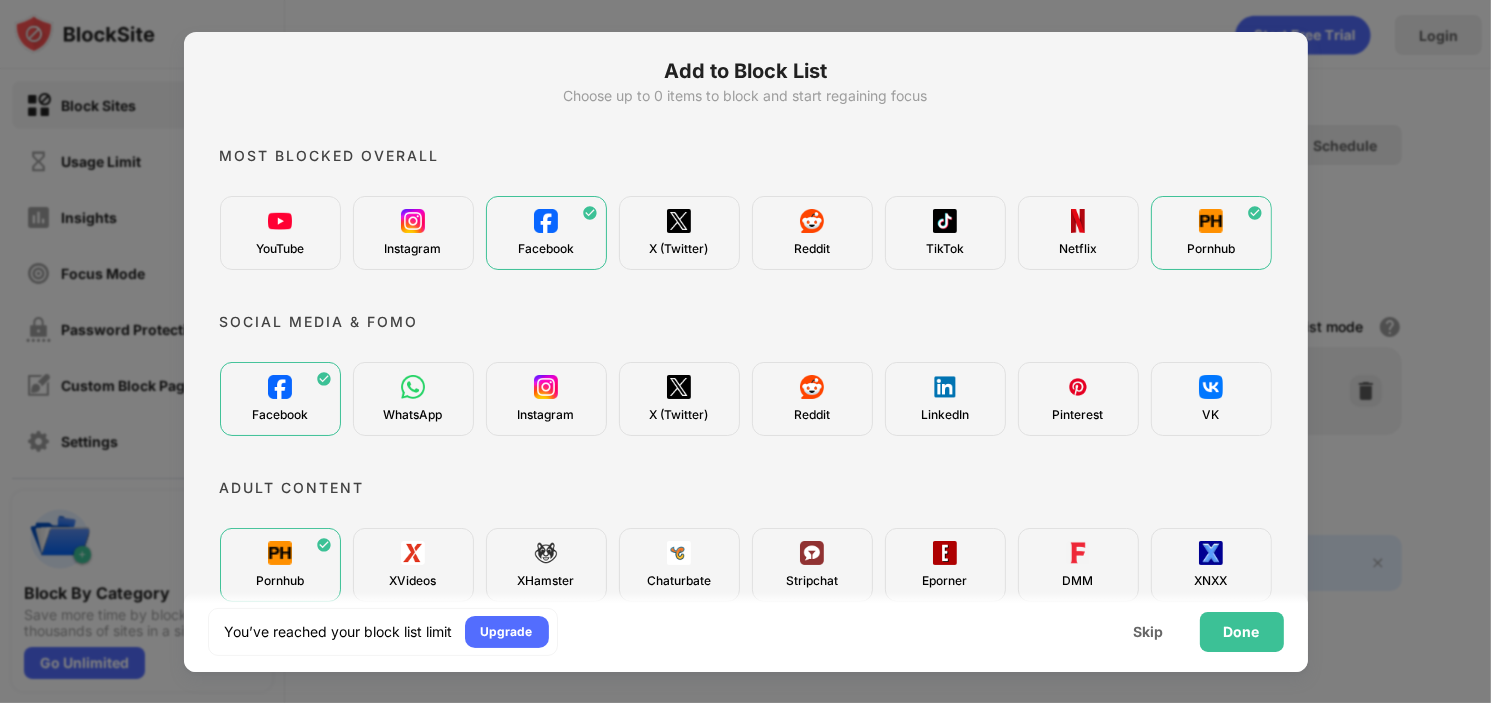click on "Netflix" at bounding box center [1078, 233] 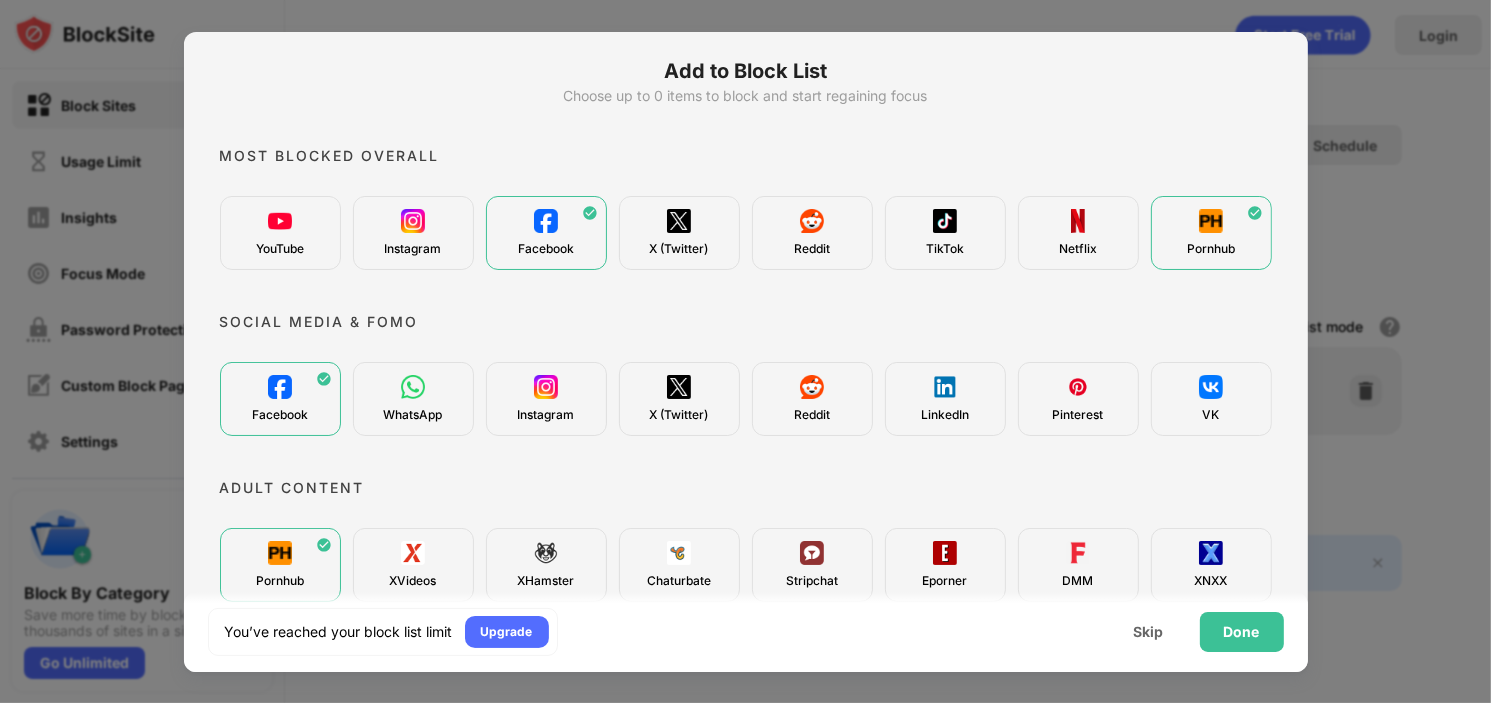 click on "Netflix" at bounding box center (1078, 233) 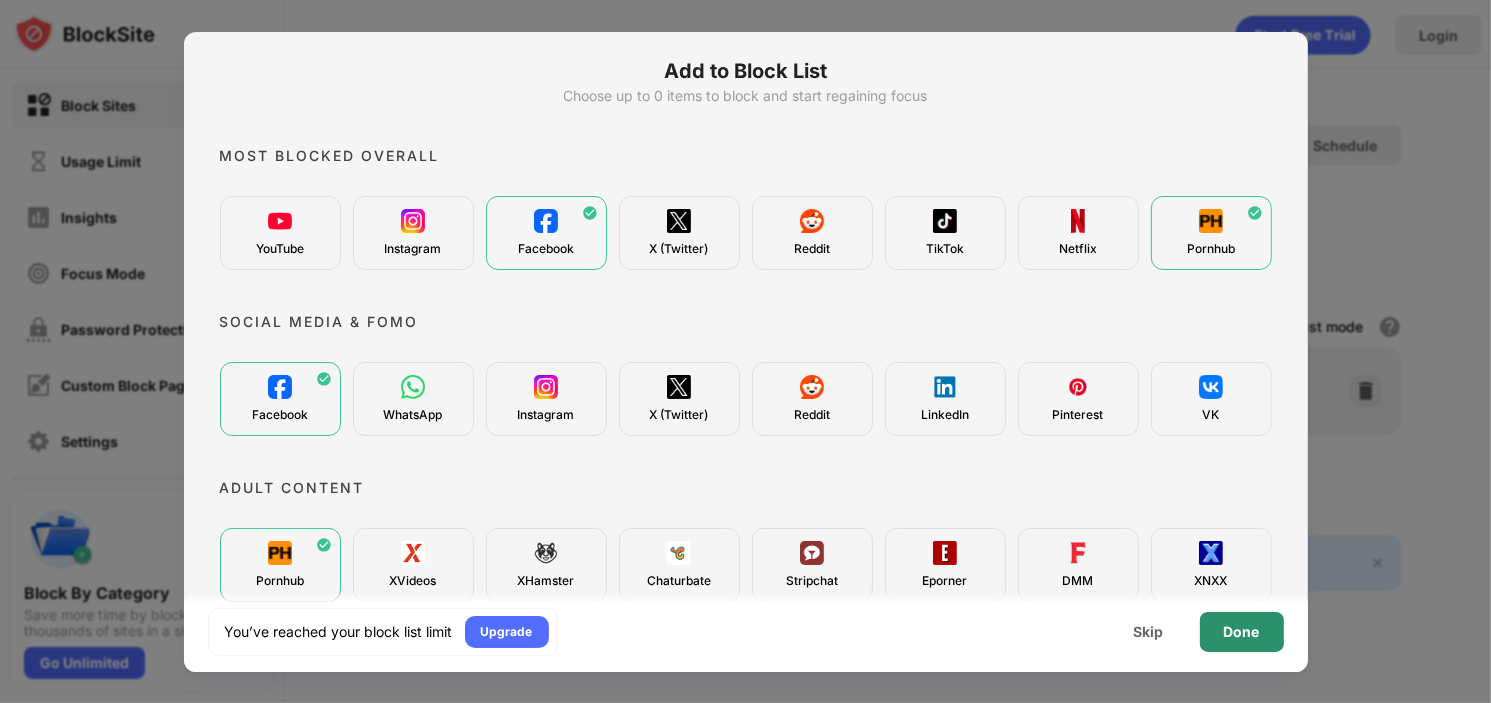 click on "Done" at bounding box center (1242, 632) 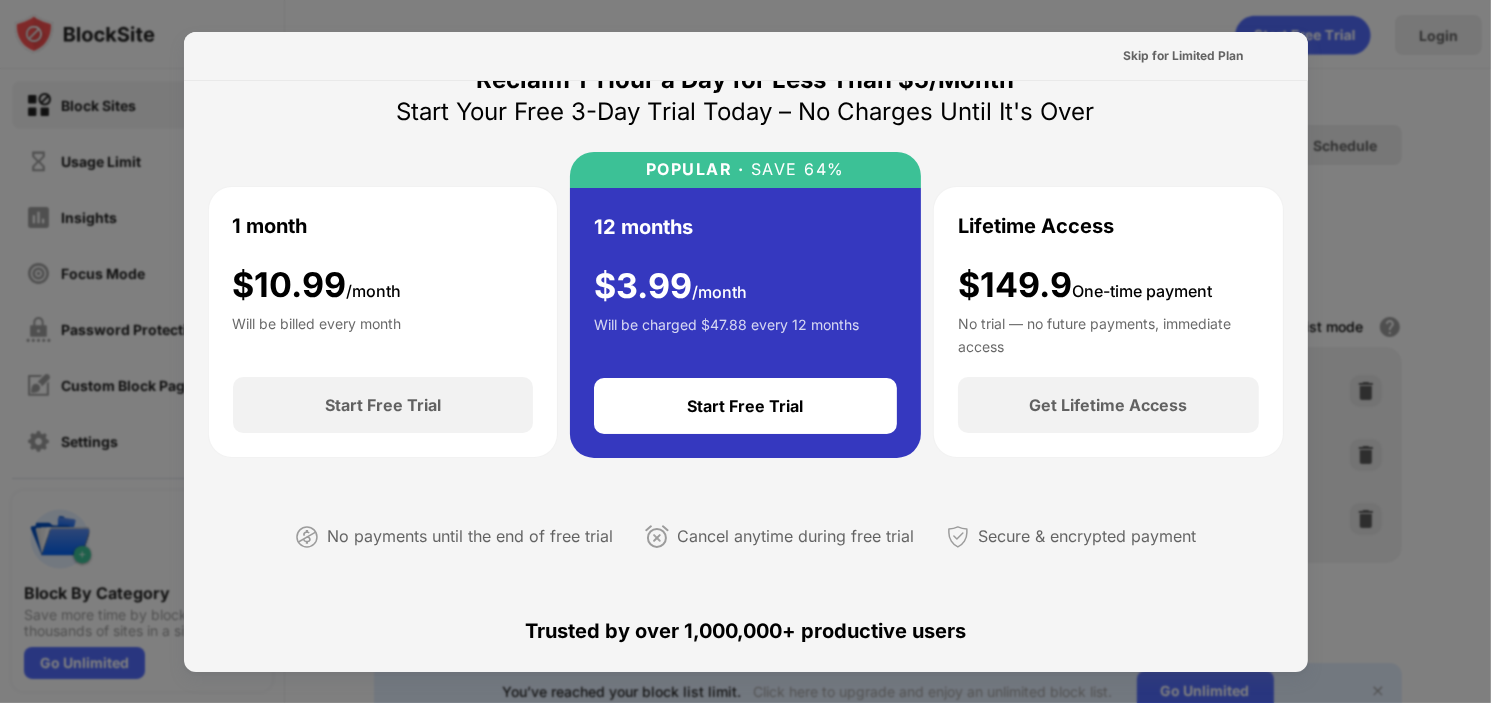 scroll, scrollTop: 0, scrollLeft: 0, axis: both 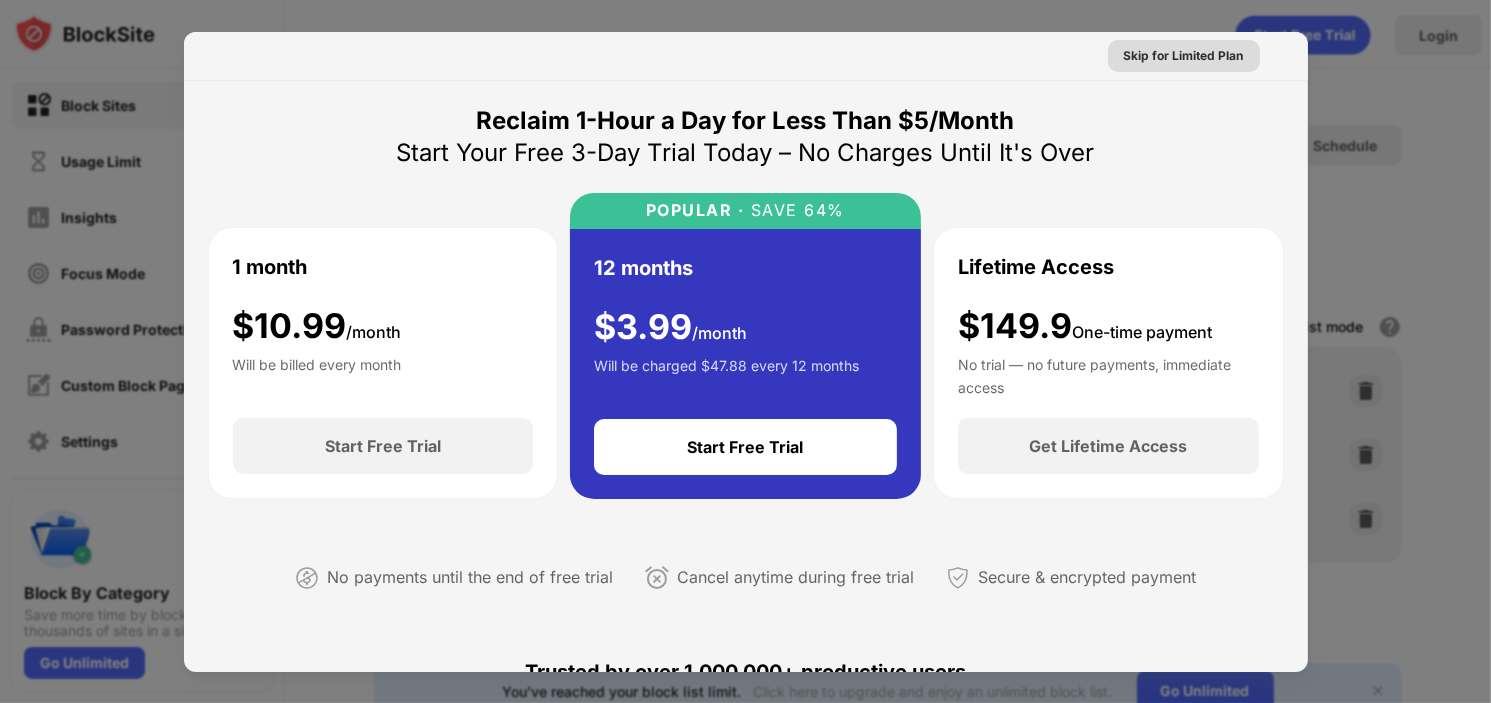 drag, startPoint x: 1178, startPoint y: 52, endPoint x: 1167, endPoint y: 53, distance: 11.045361 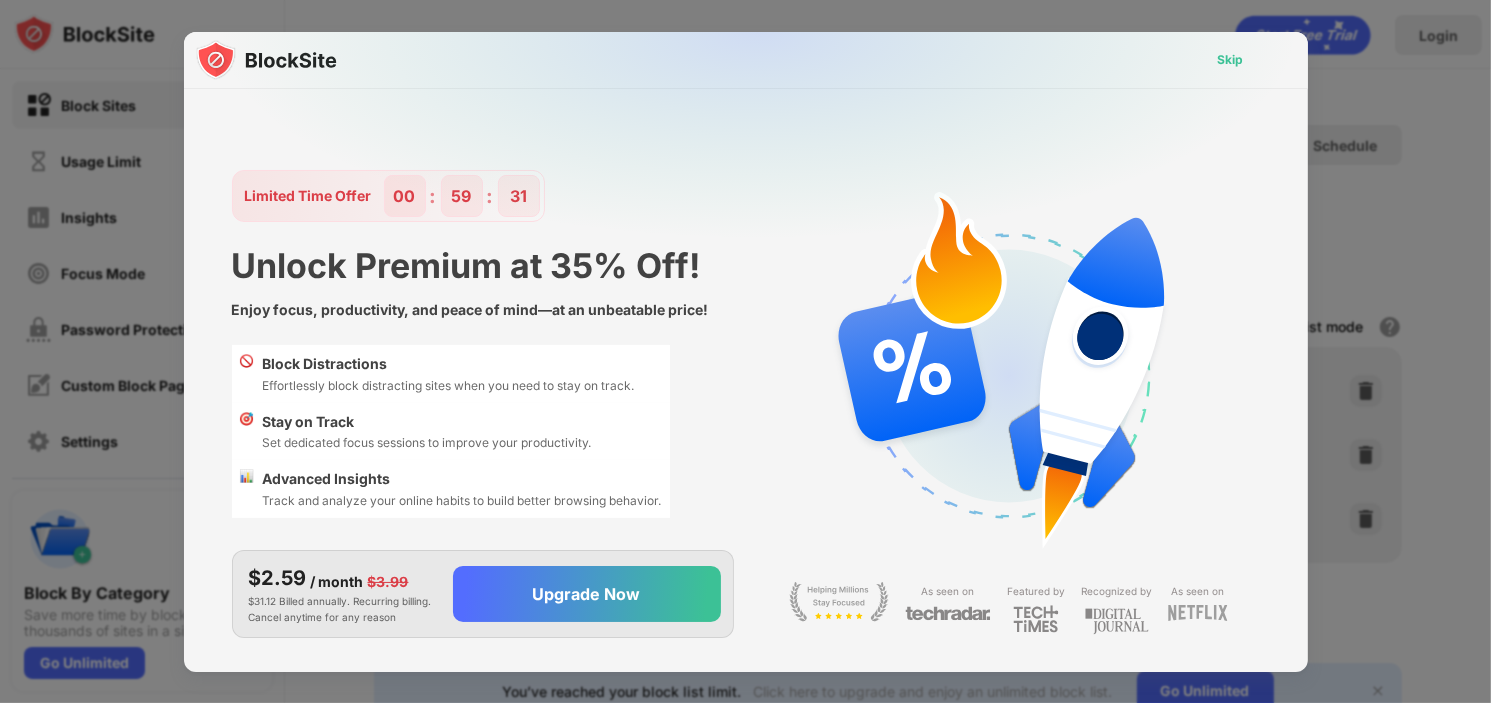 click on "Skip" at bounding box center [1231, 60] 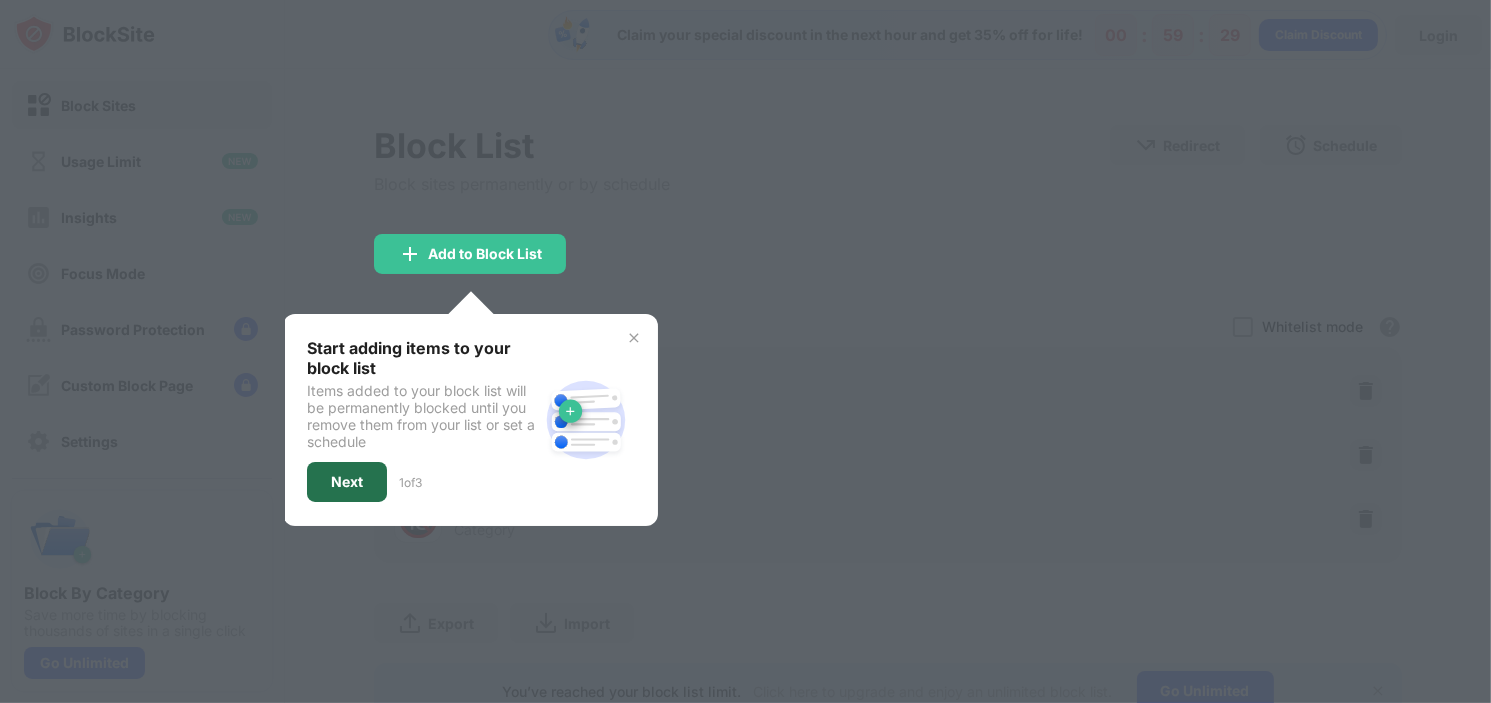 click on "Next" at bounding box center (347, 482) 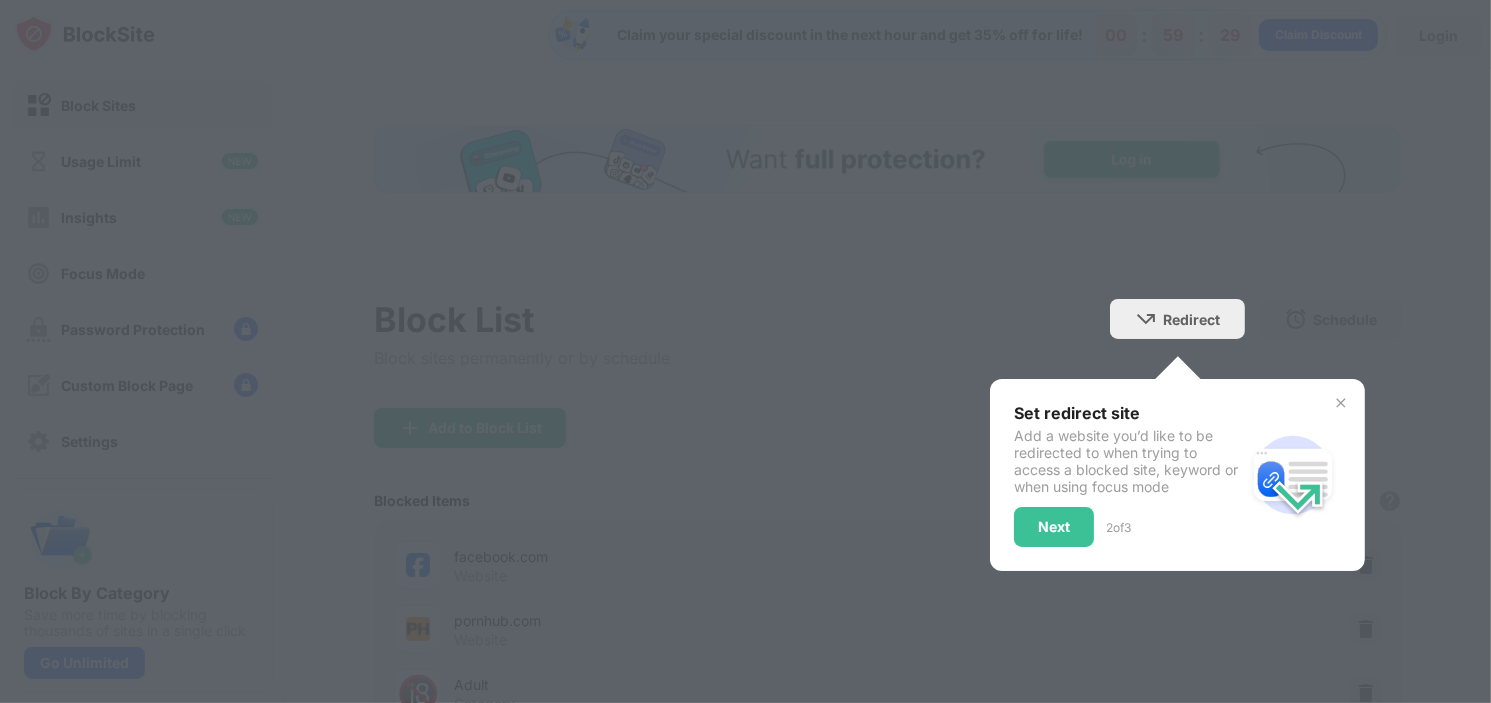 scroll, scrollTop: 0, scrollLeft: 0, axis: both 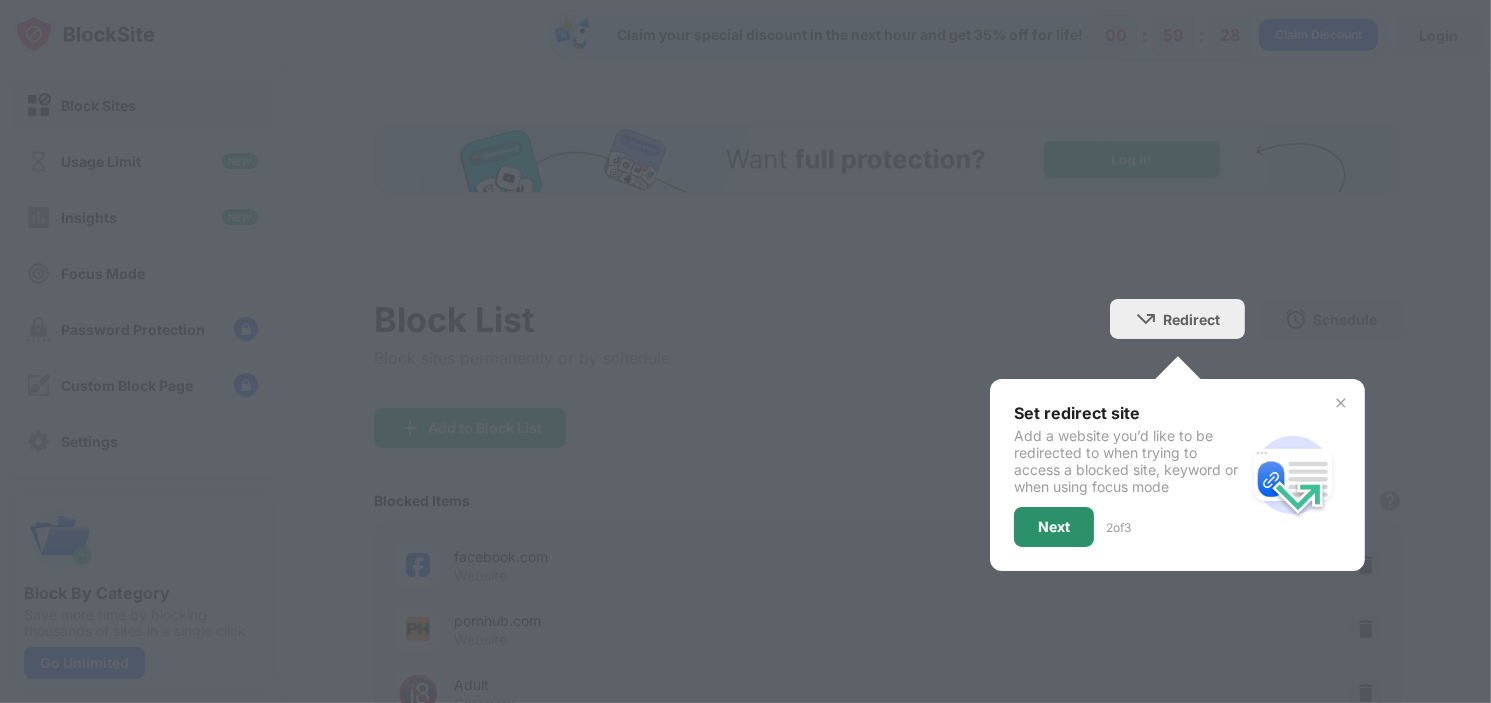 click on "Next" at bounding box center [1054, 527] 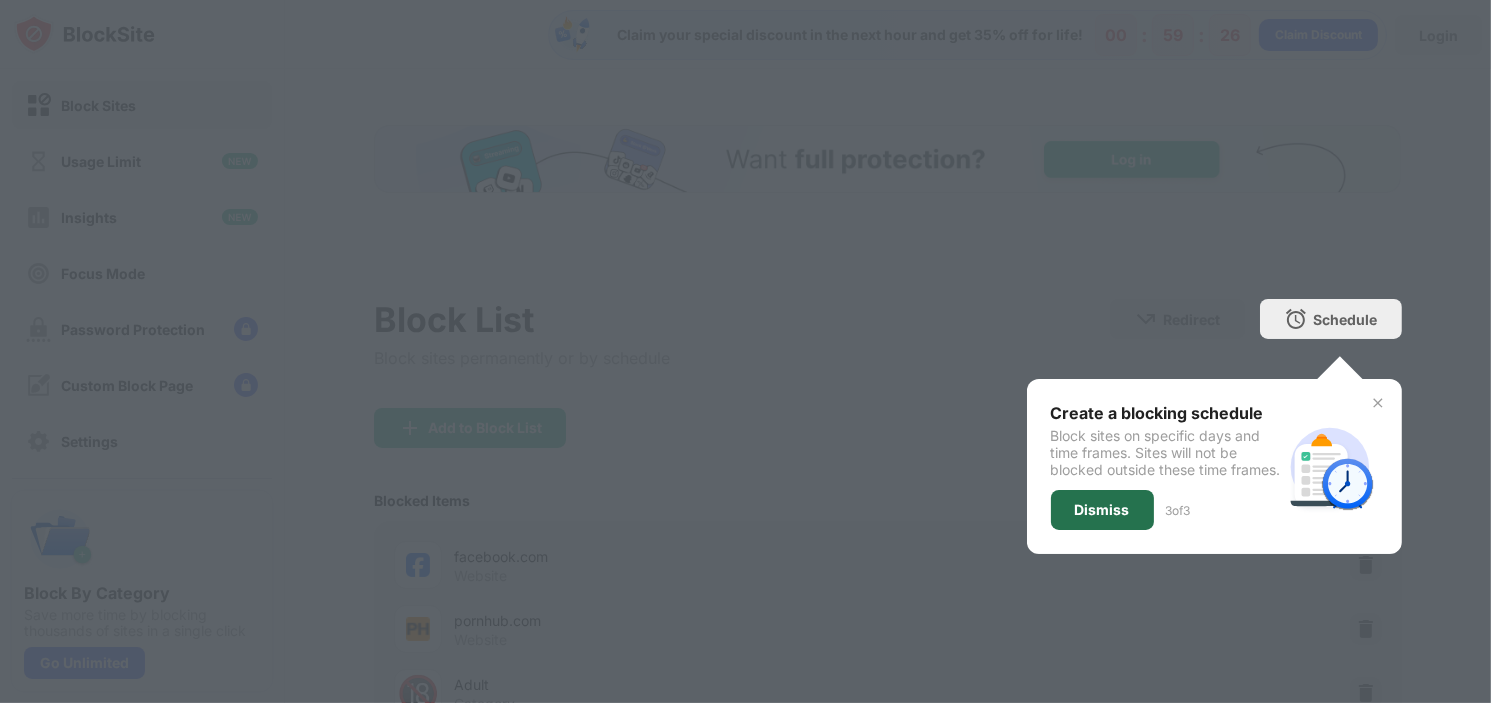 click on "Dismiss" at bounding box center [1102, 510] 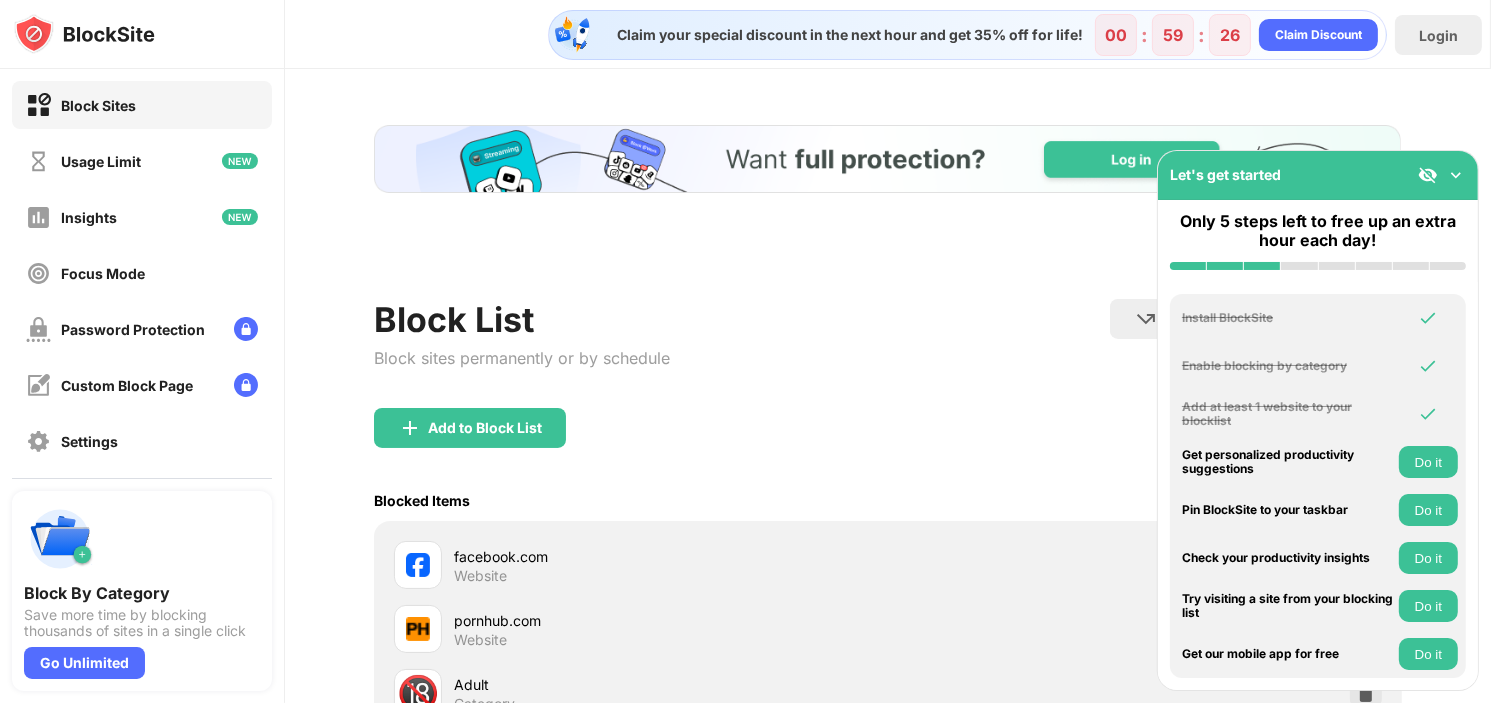 scroll, scrollTop: 0, scrollLeft: 0, axis: both 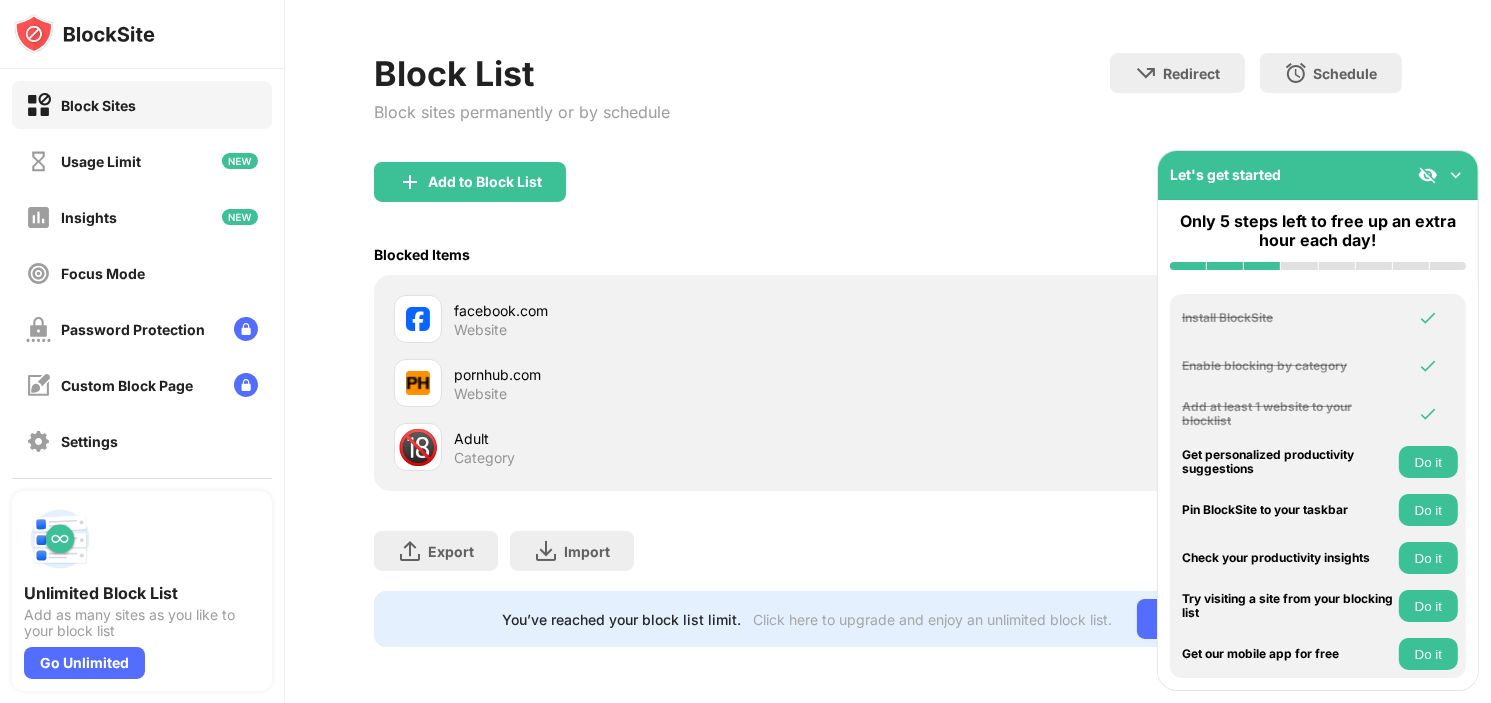 click at bounding box center (1456, 175) 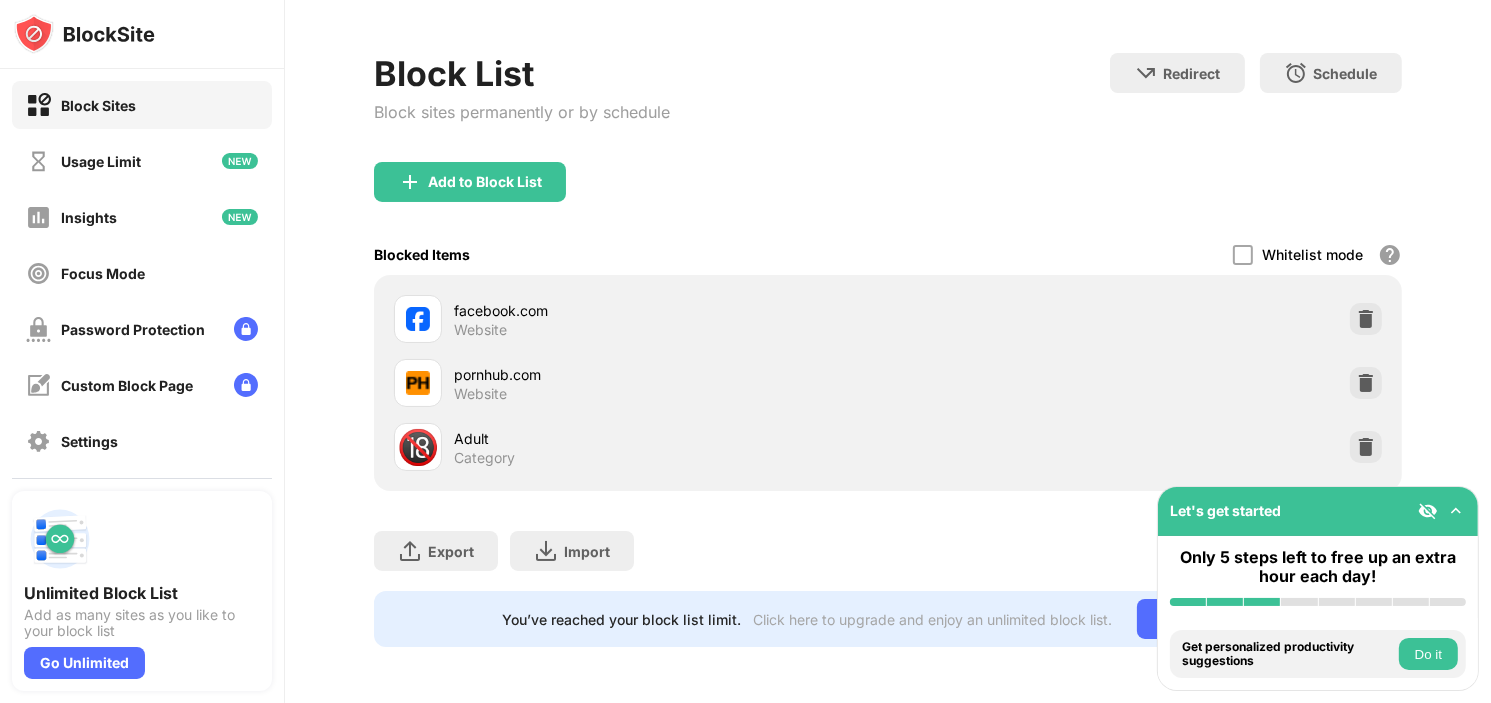click at bounding box center (1456, 511) 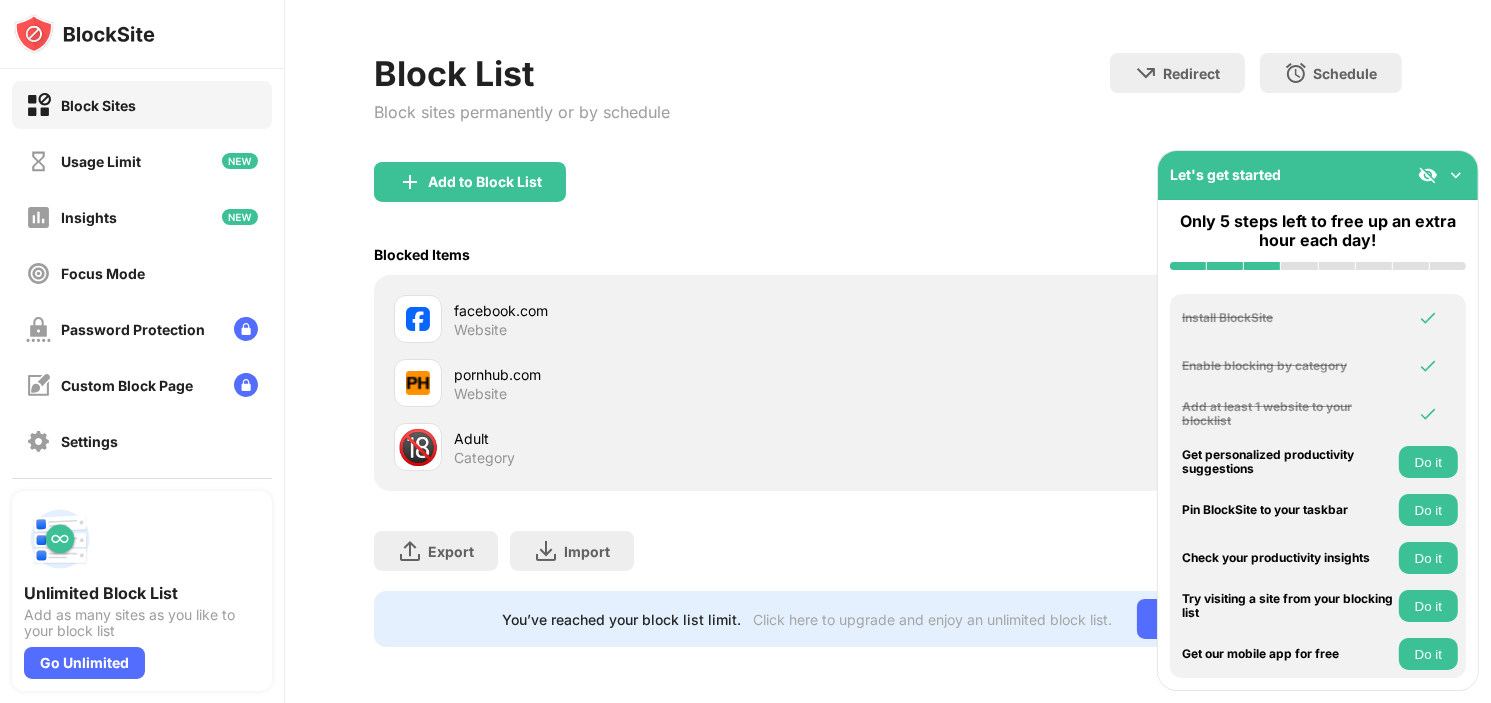click on "Do it" at bounding box center (1428, 462) 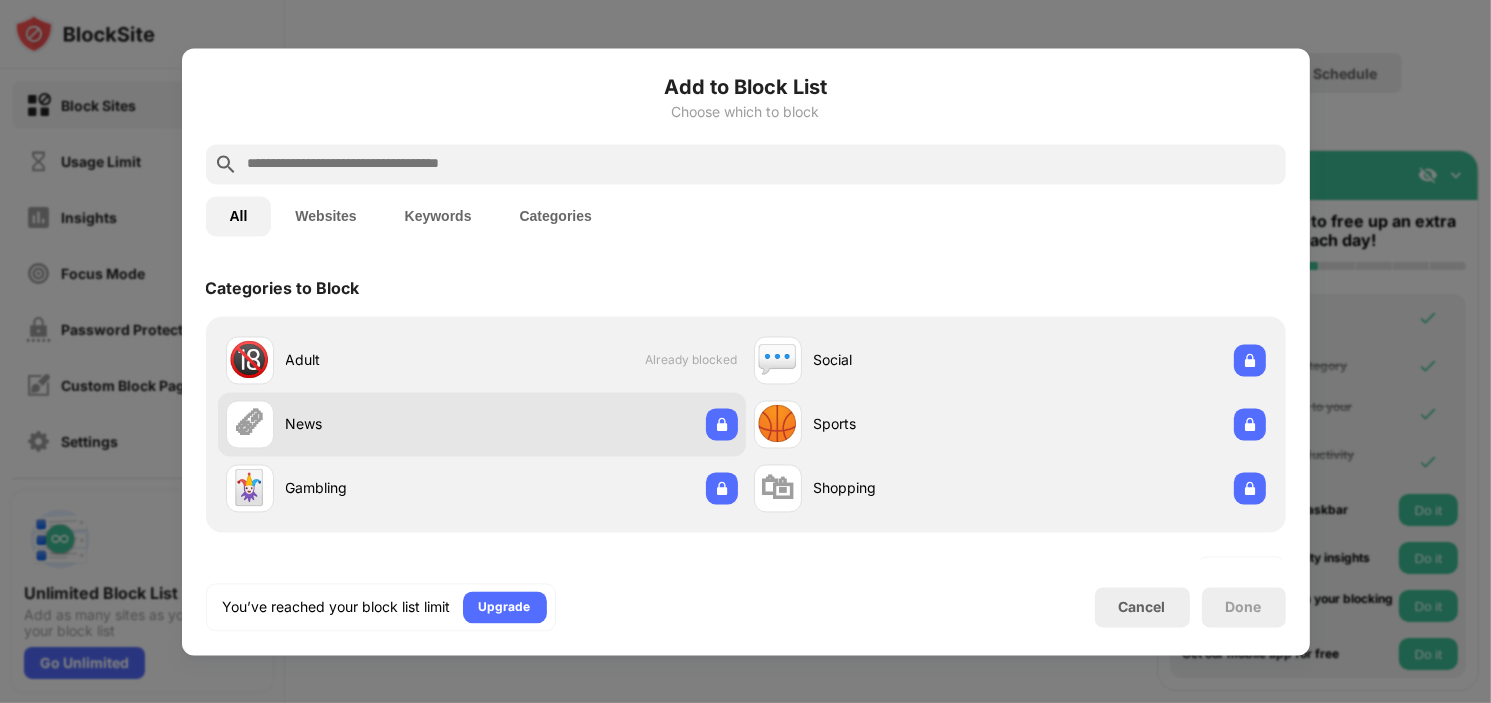 click on "🗞 News" at bounding box center [482, 424] 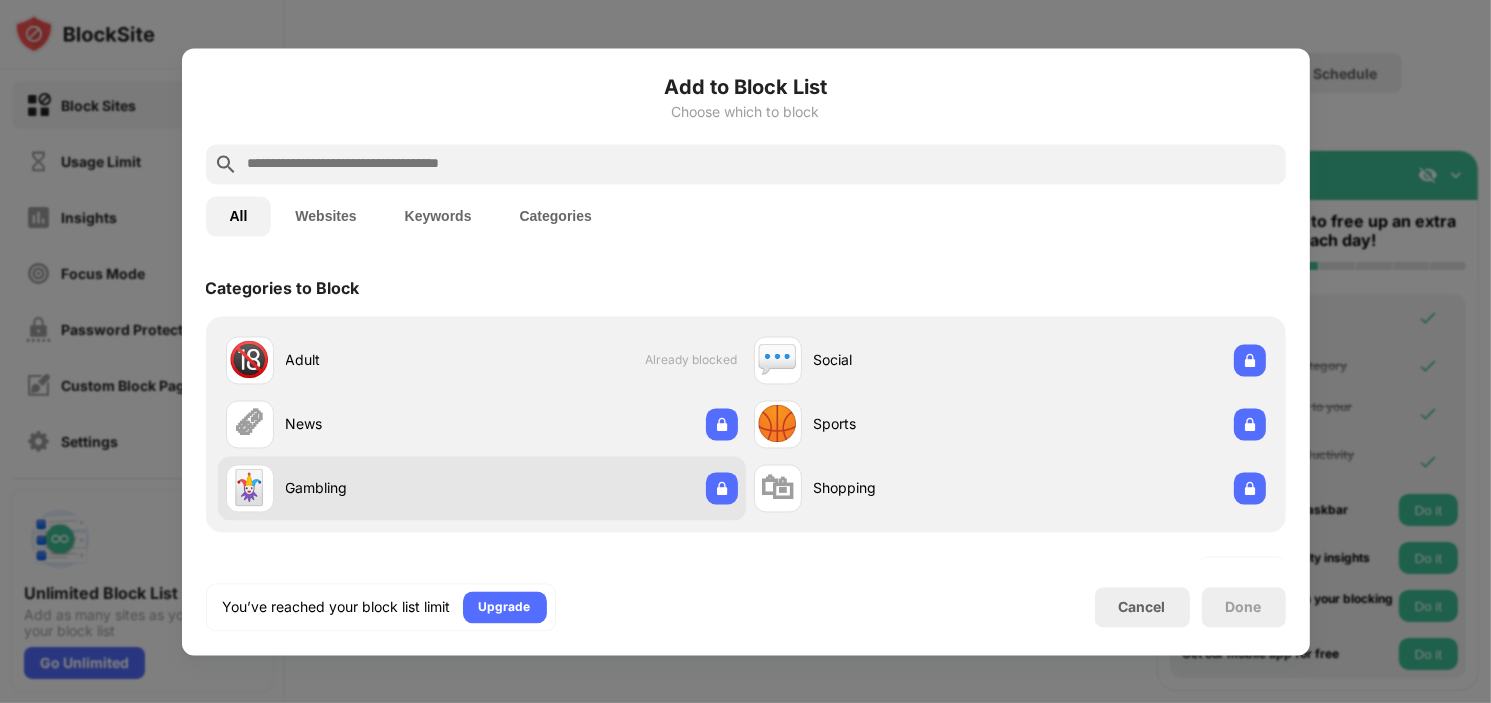 click on "🃏 Gambling" at bounding box center (482, 488) 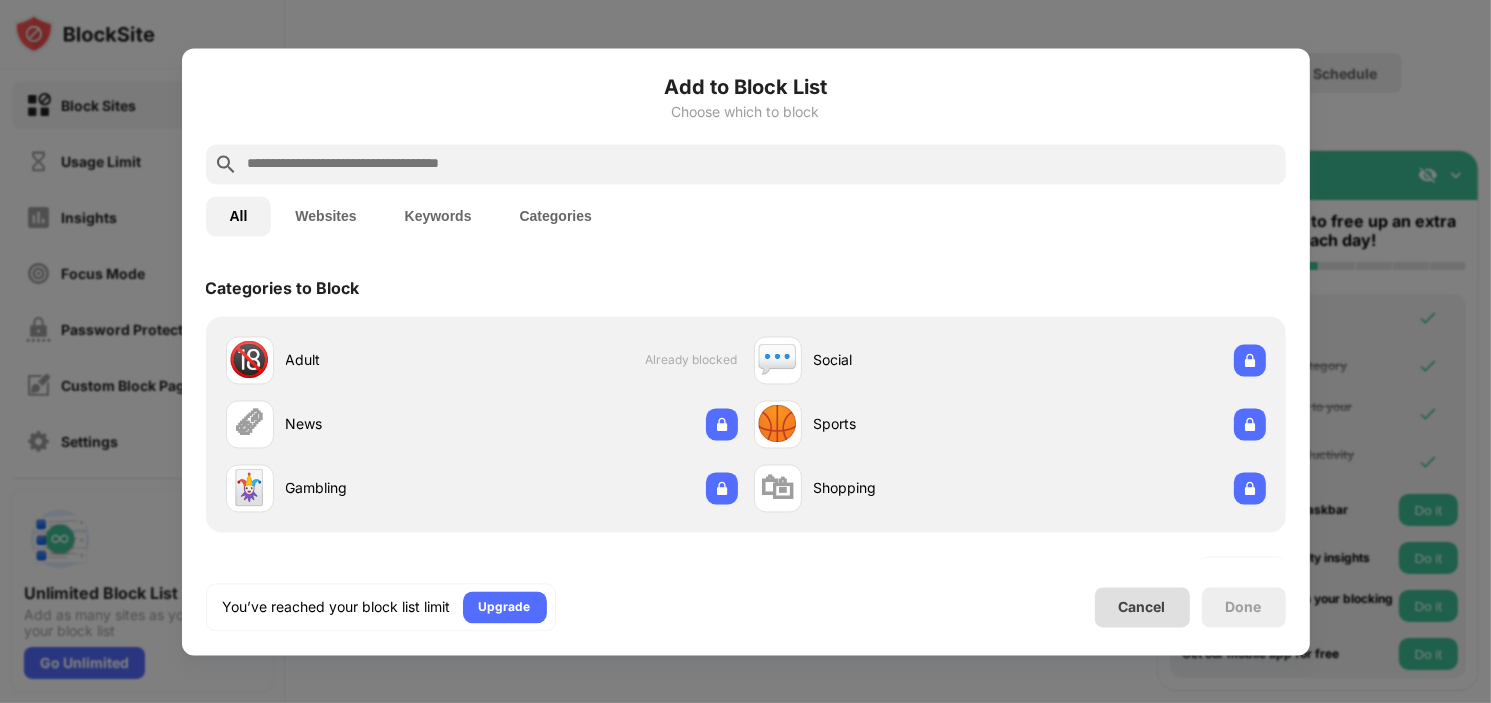 click on "Cancel" at bounding box center [1142, 607] 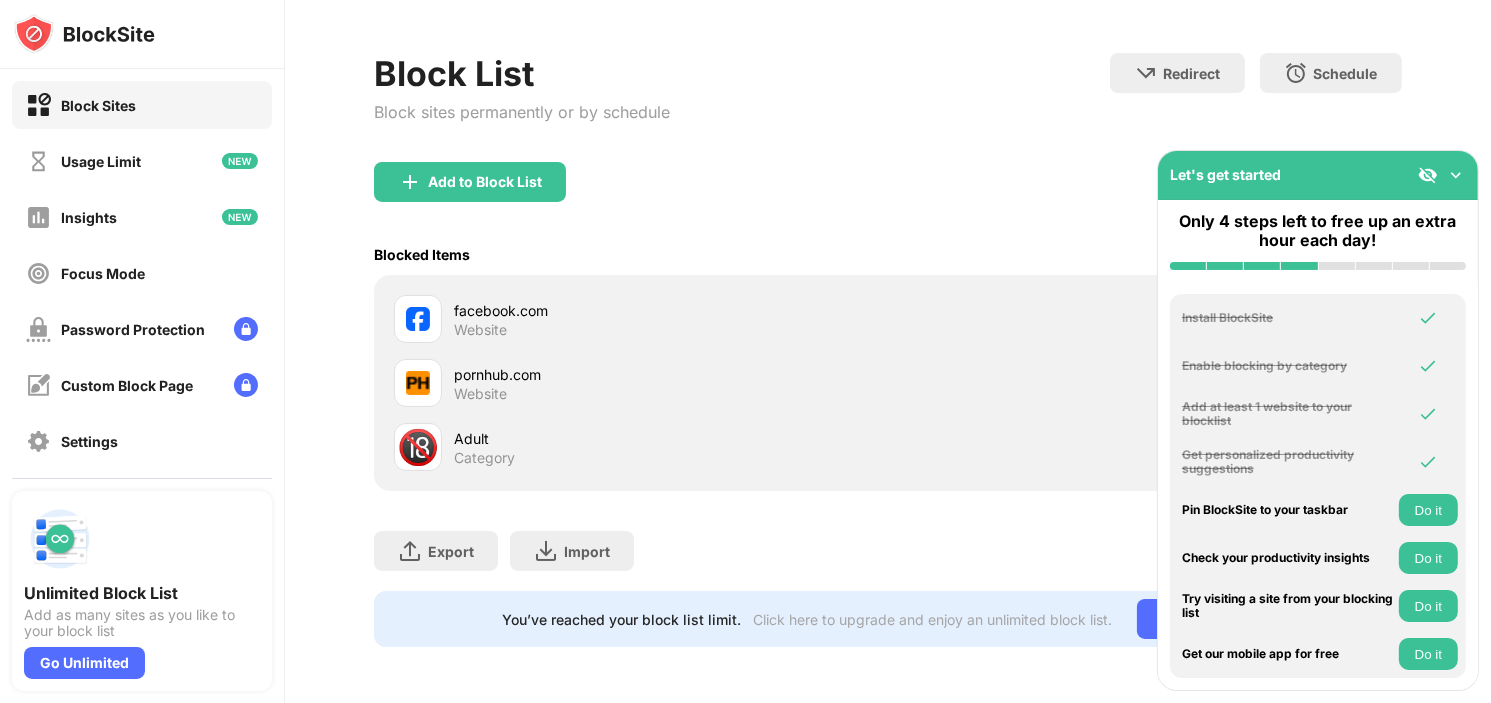click on "Do it" at bounding box center [1428, 510] 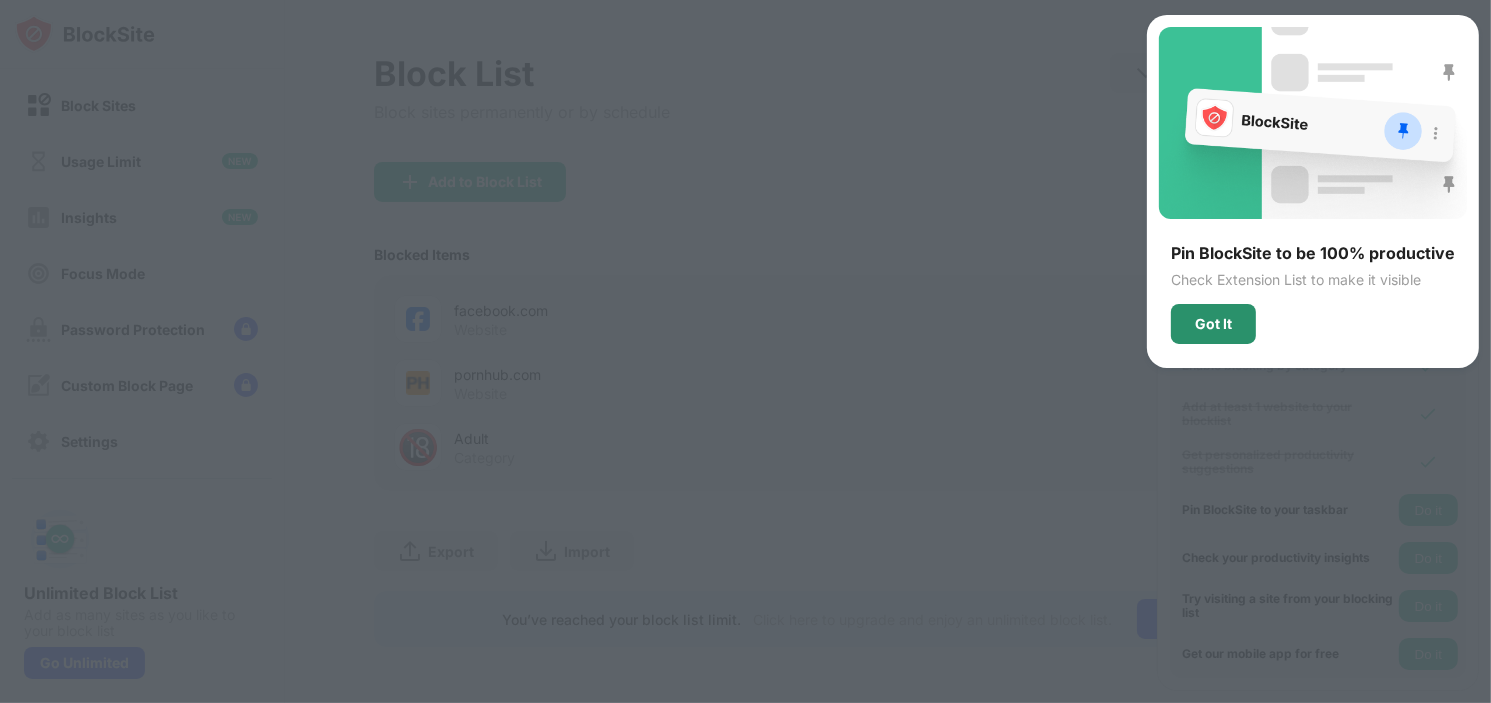click on "Got It" at bounding box center [1213, 324] 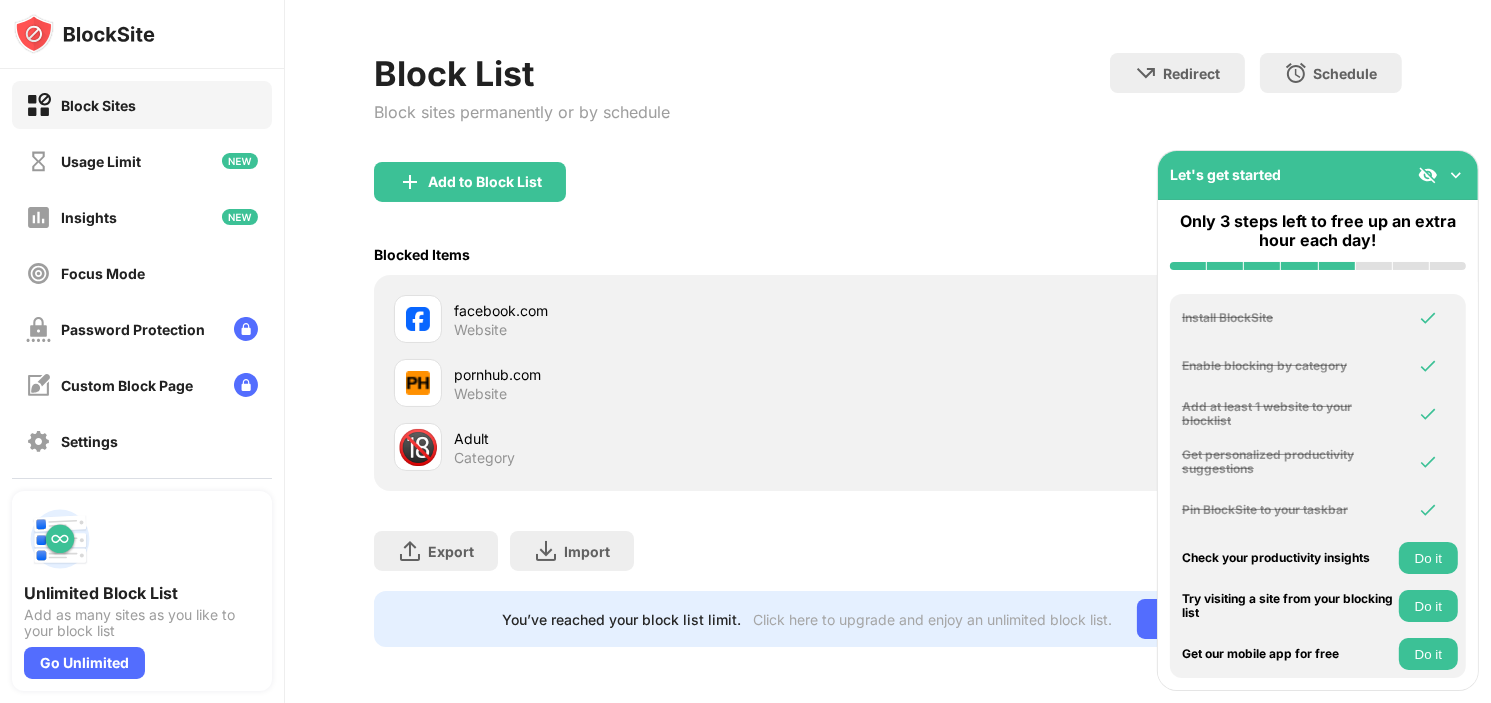 click on "Do it" at bounding box center [1428, 558] 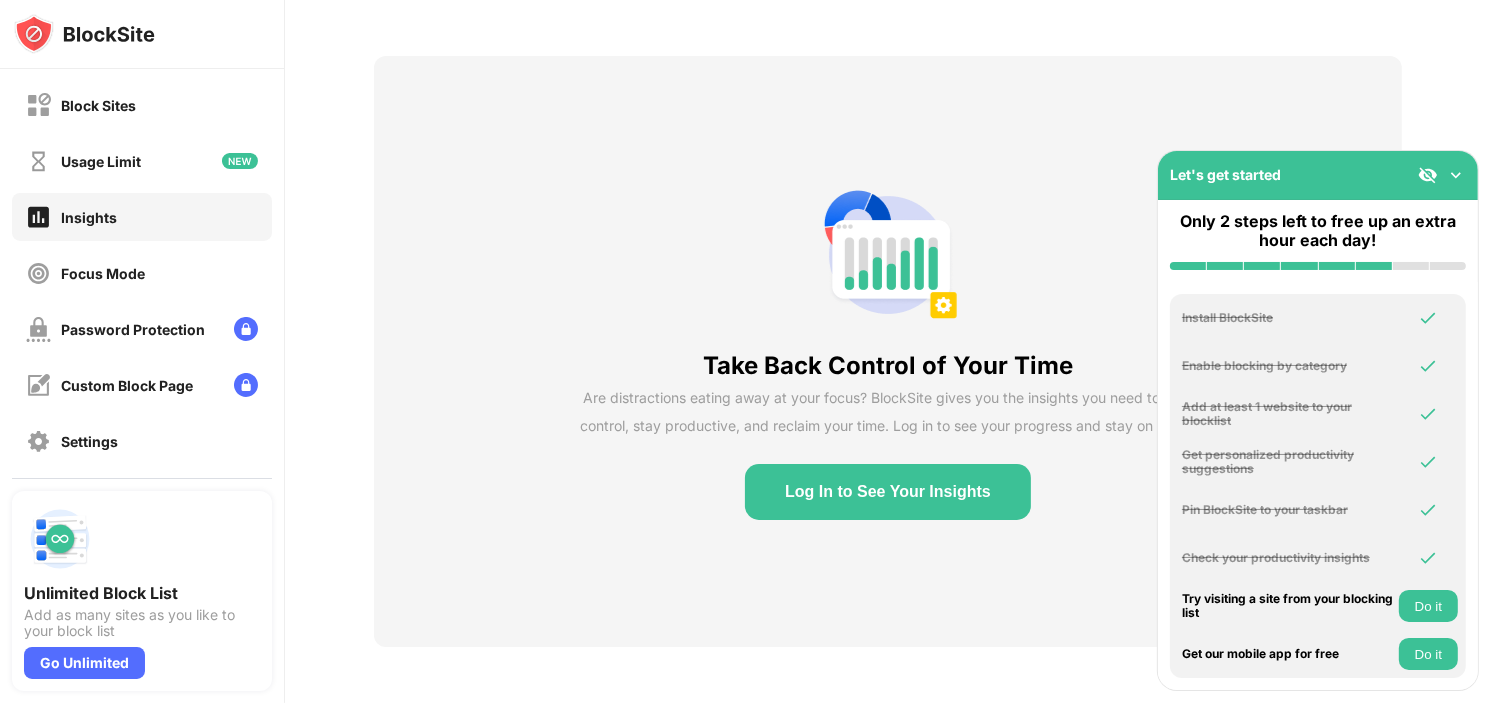 scroll, scrollTop: 84, scrollLeft: 0, axis: vertical 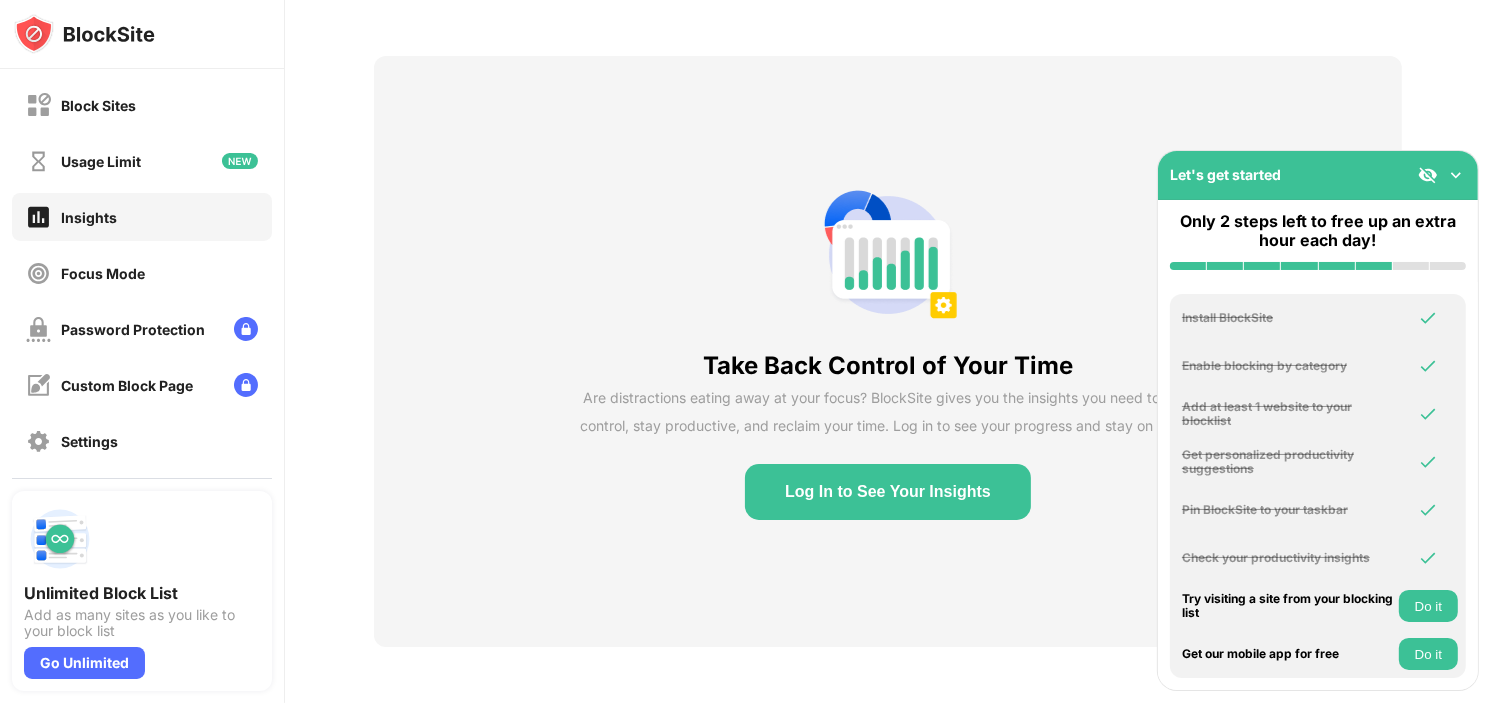 click on "Do it" at bounding box center [1428, 606] 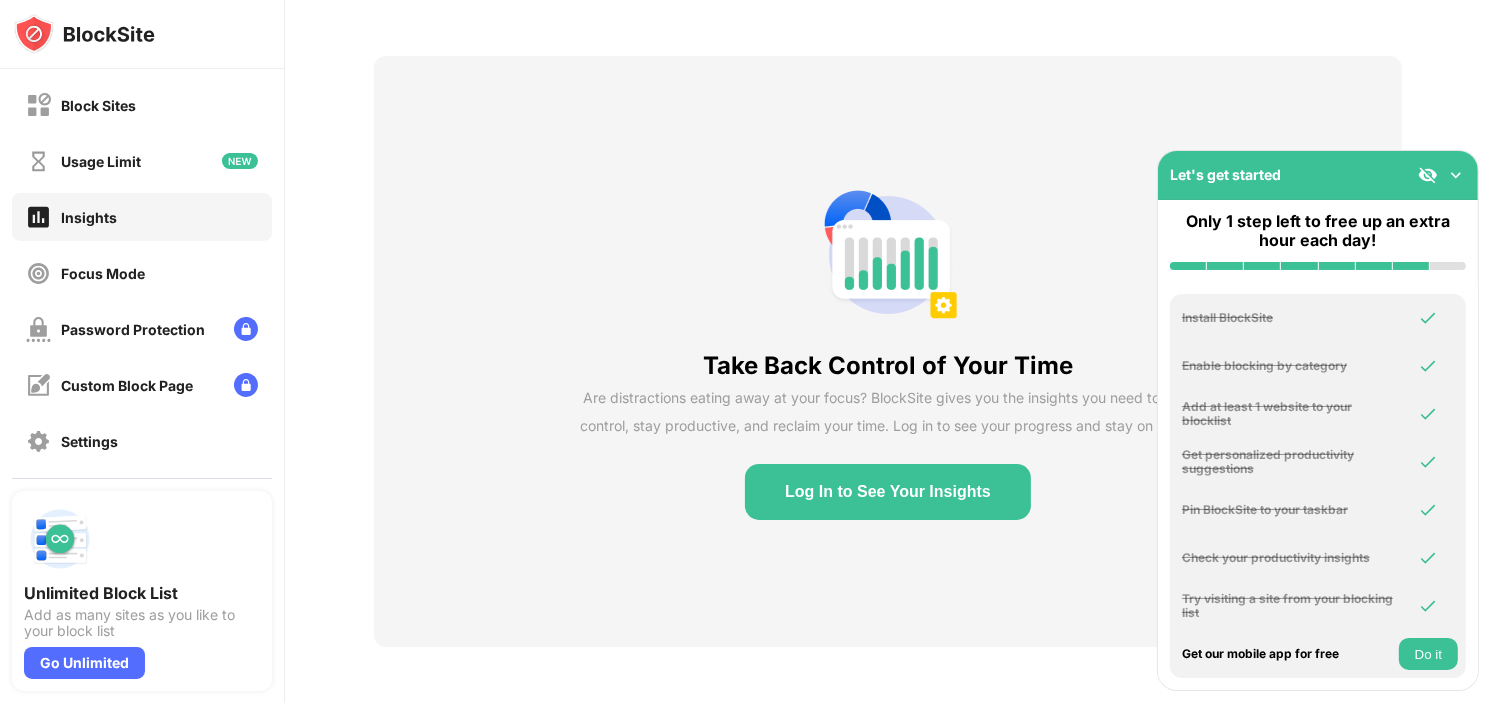click on "Block Sites Usage Limit Insights Focus Mode Password Protection Custom Block Page Settings About" at bounding box center (142, 301) 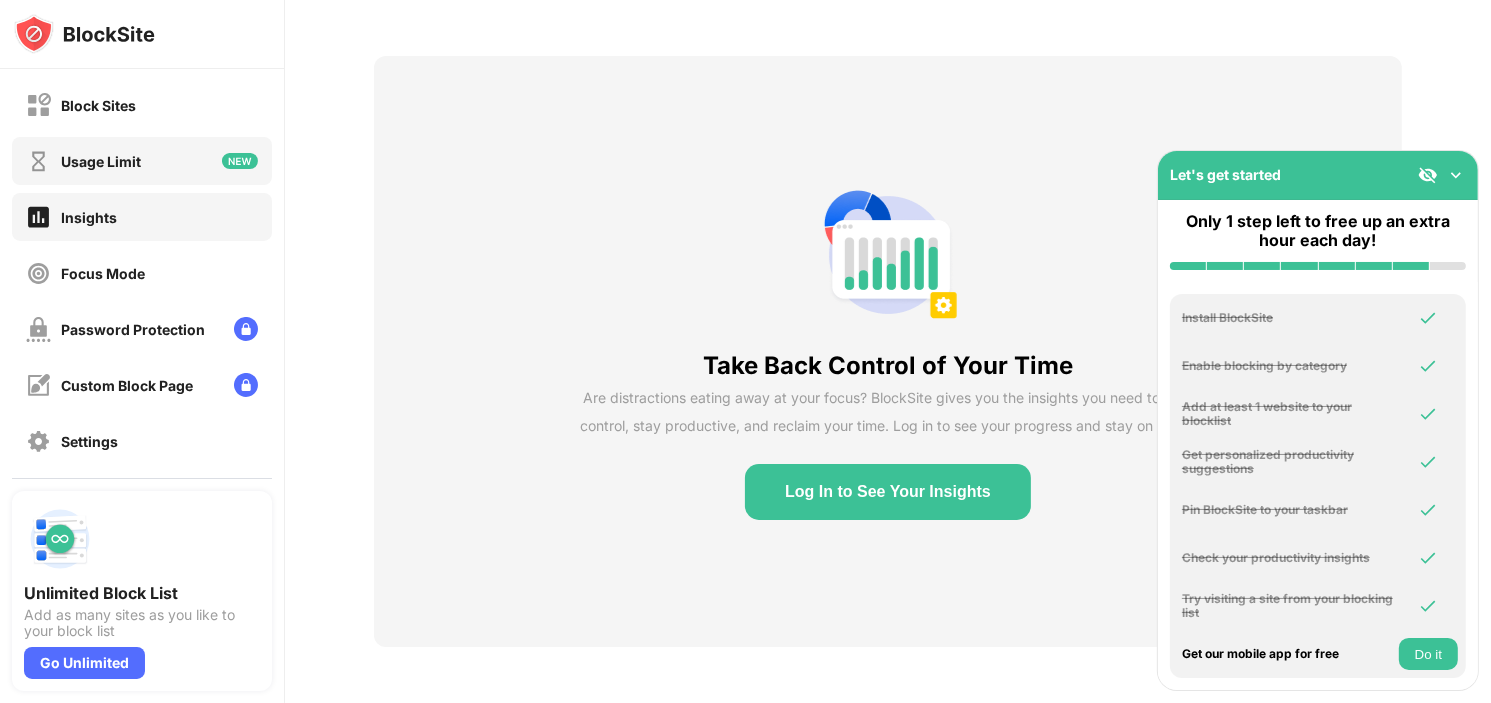 click on "Usage Limit" at bounding box center (83, 161) 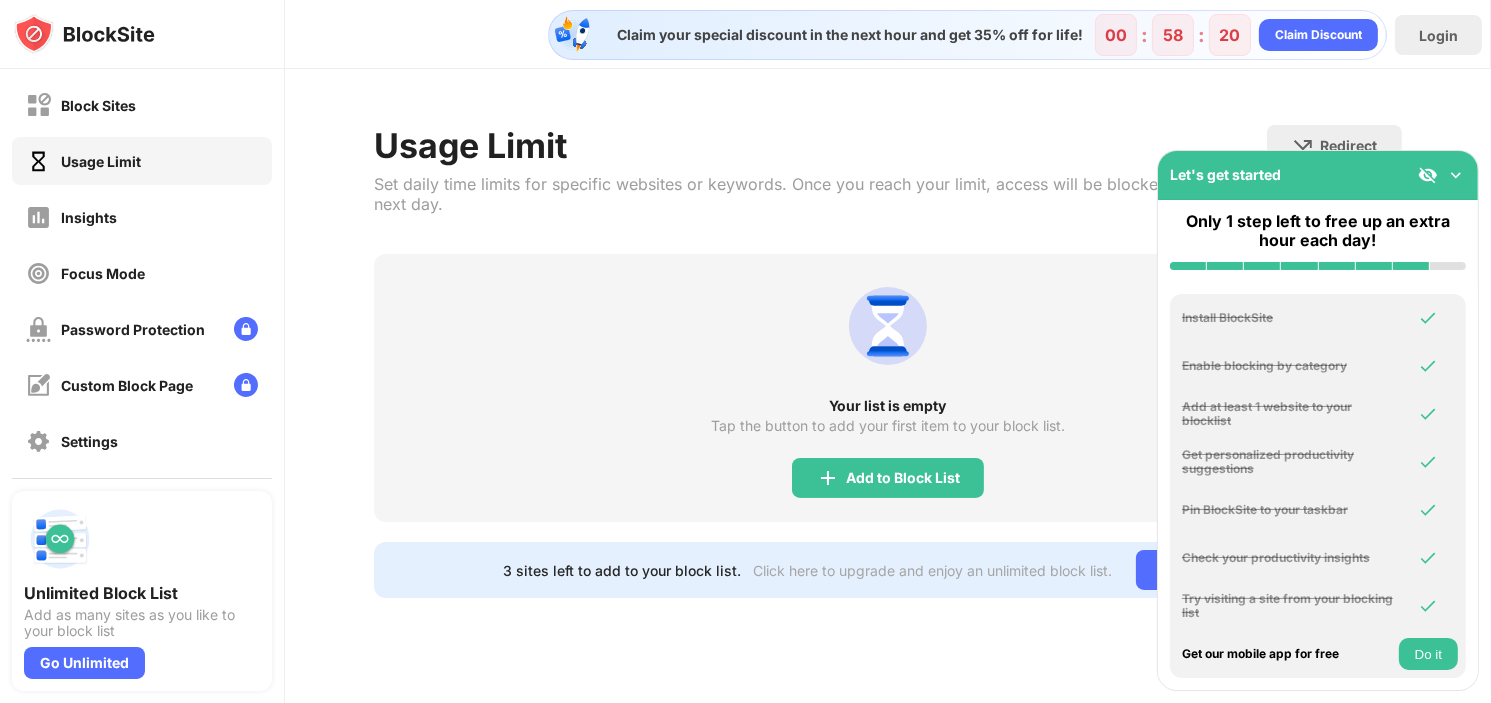 scroll, scrollTop: 0, scrollLeft: 0, axis: both 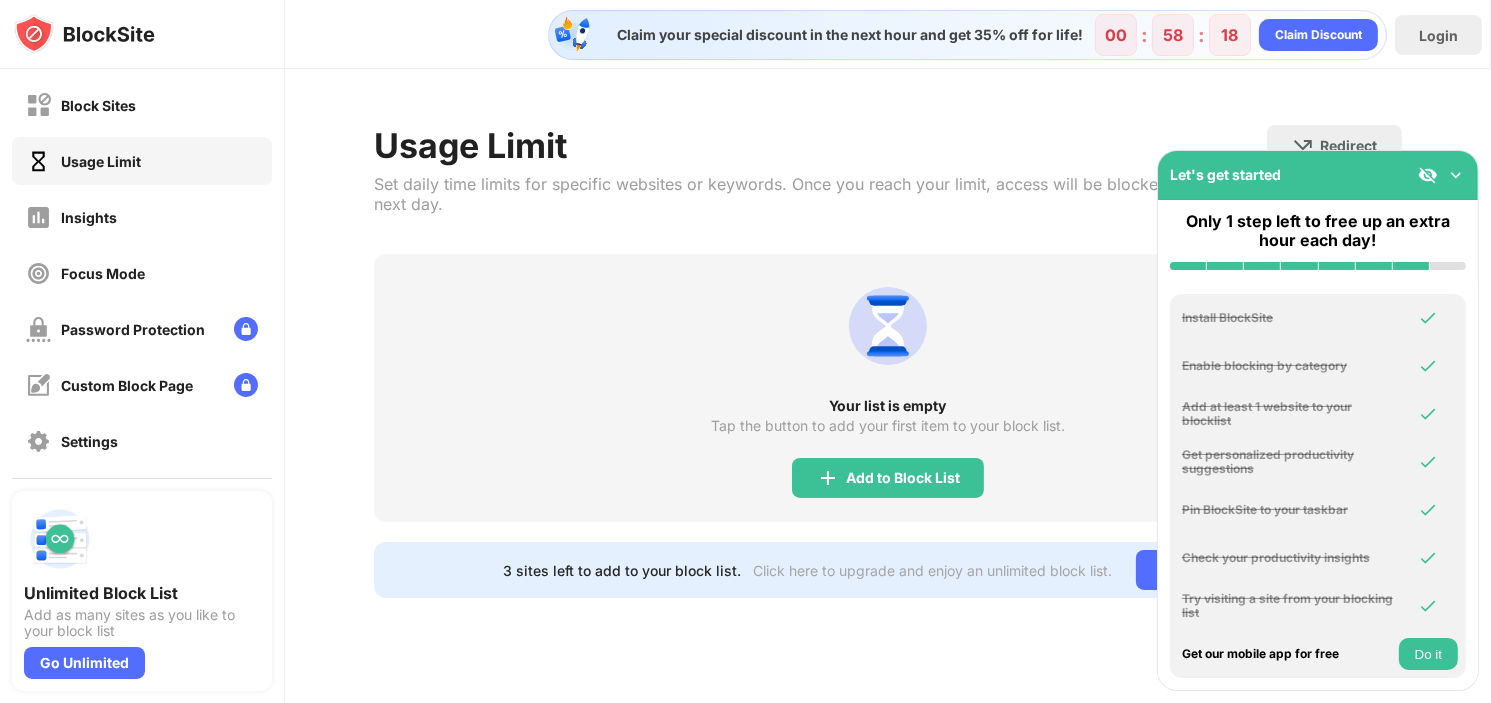 click on "Block Sites Usage Limit Insights Focus Mode Password Protection Custom Block Page Settings About" at bounding box center [142, 301] 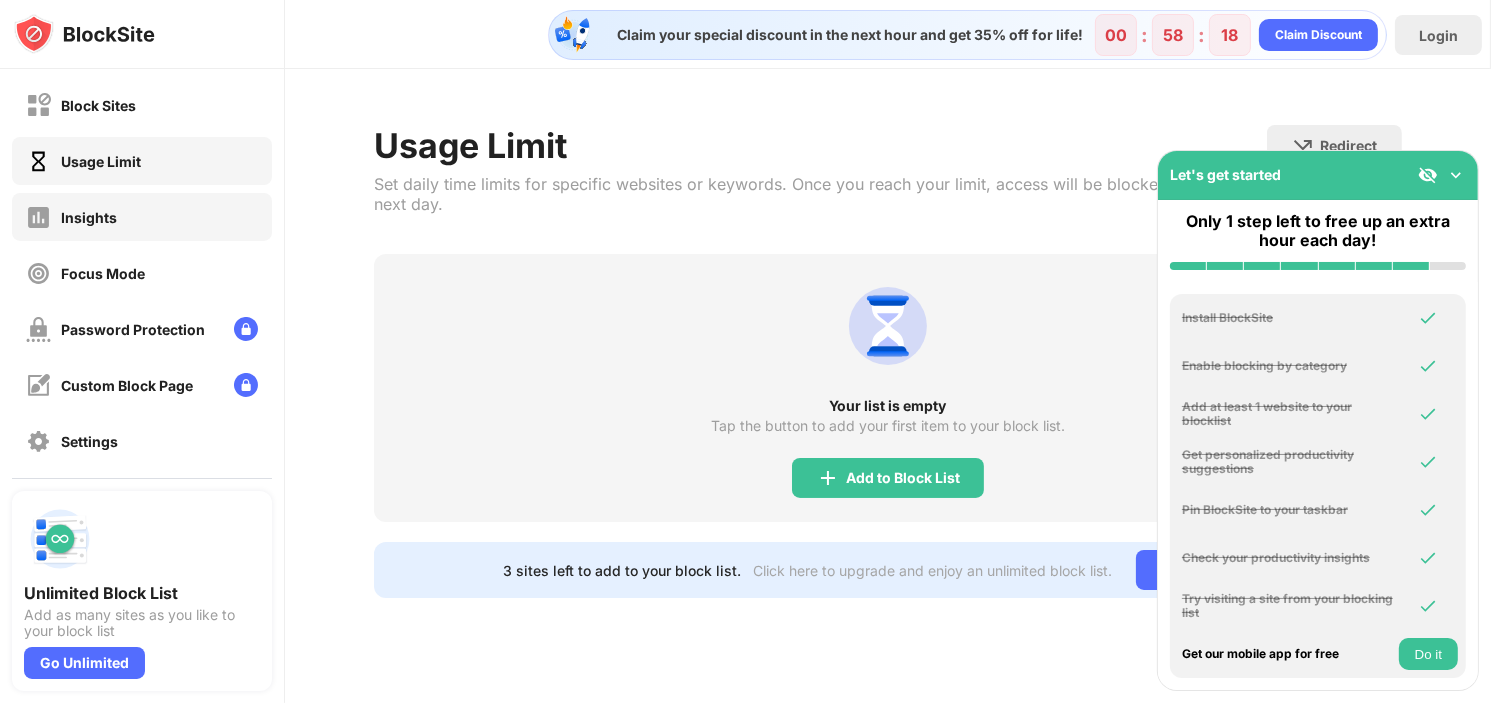 click on "Insights" at bounding box center [89, 217] 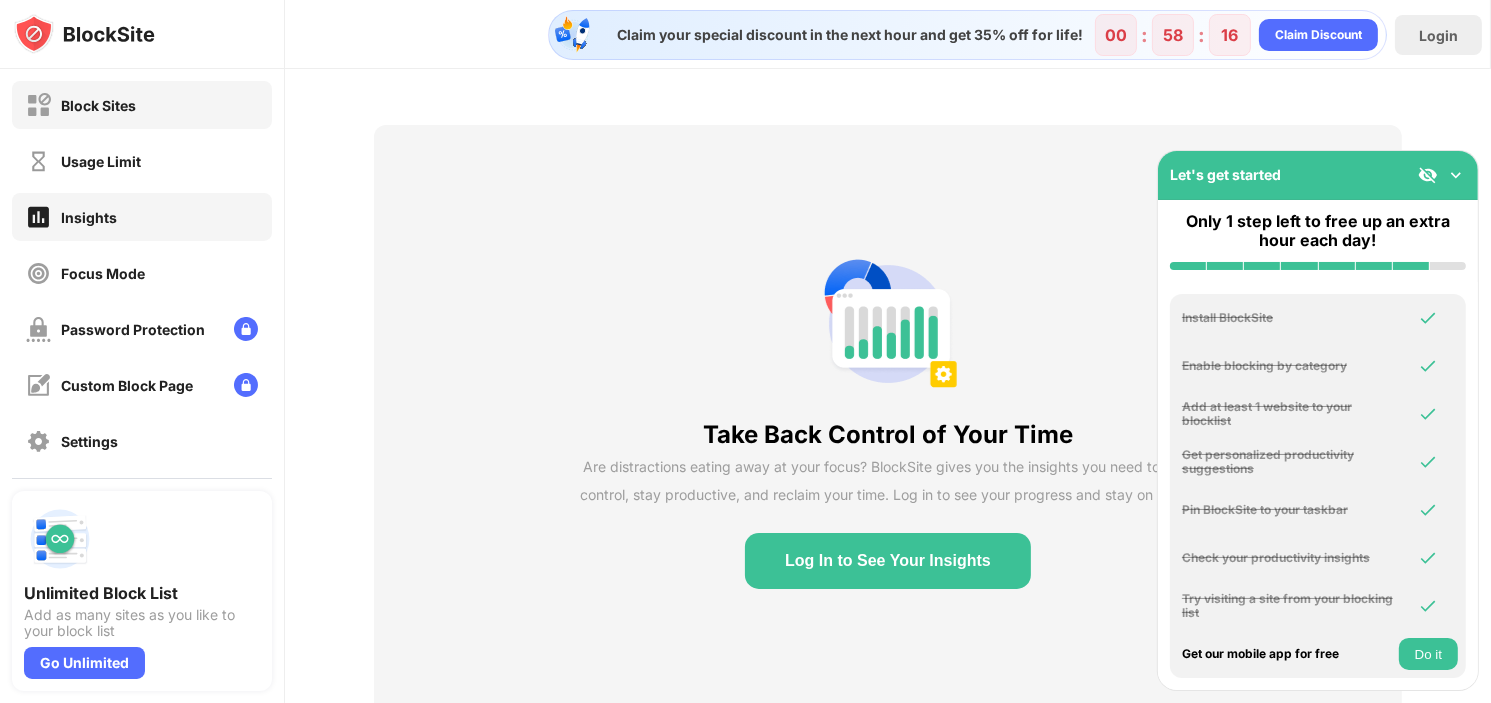 click on "Block Sites" at bounding box center (142, 105) 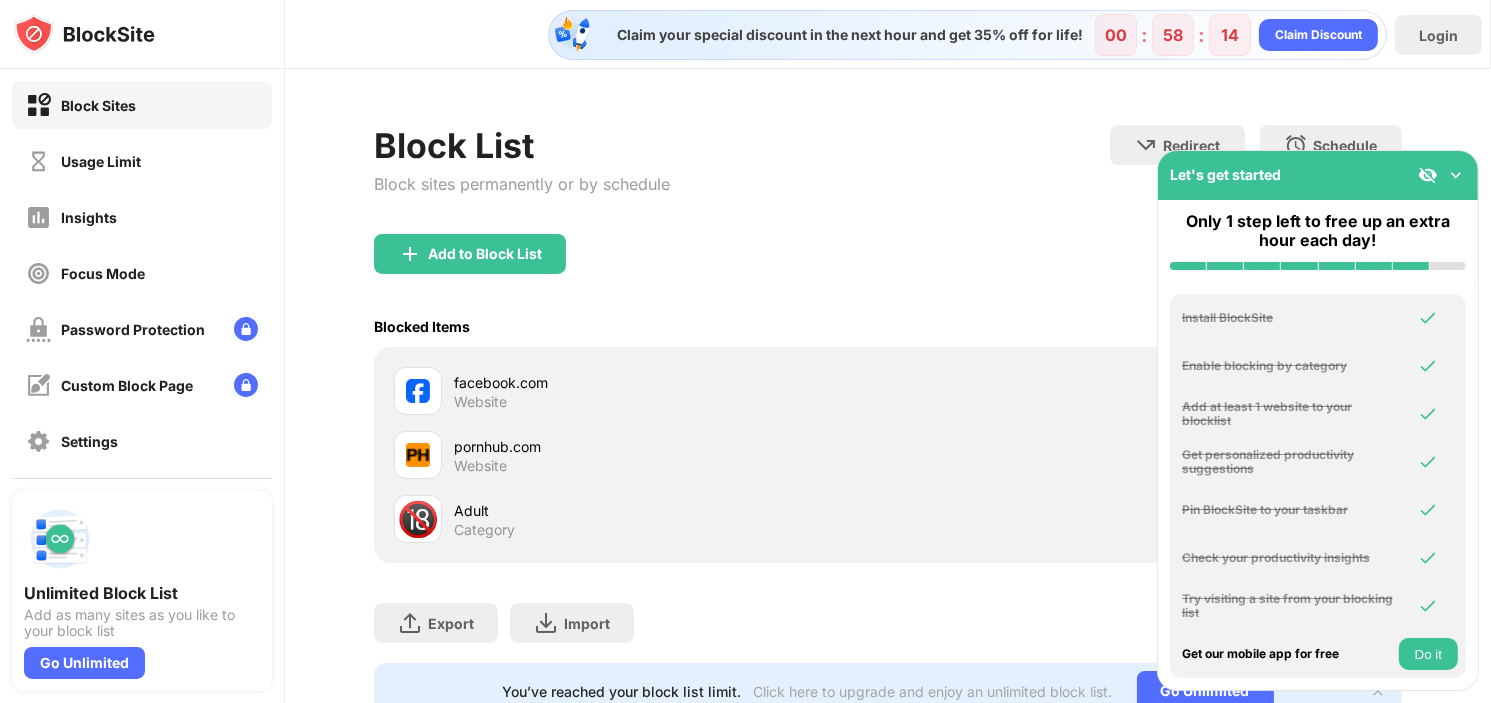 click at bounding box center (1456, 175) 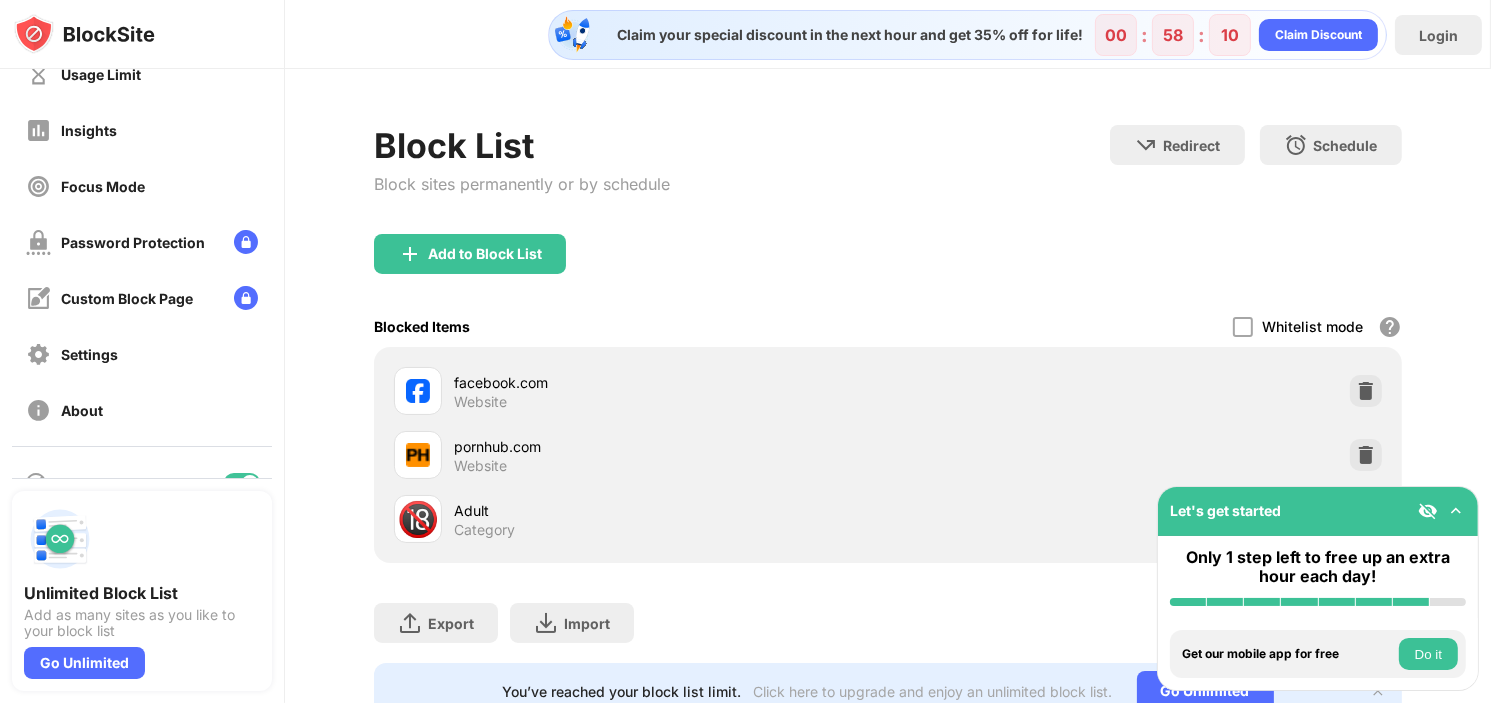 scroll, scrollTop: 0, scrollLeft: 0, axis: both 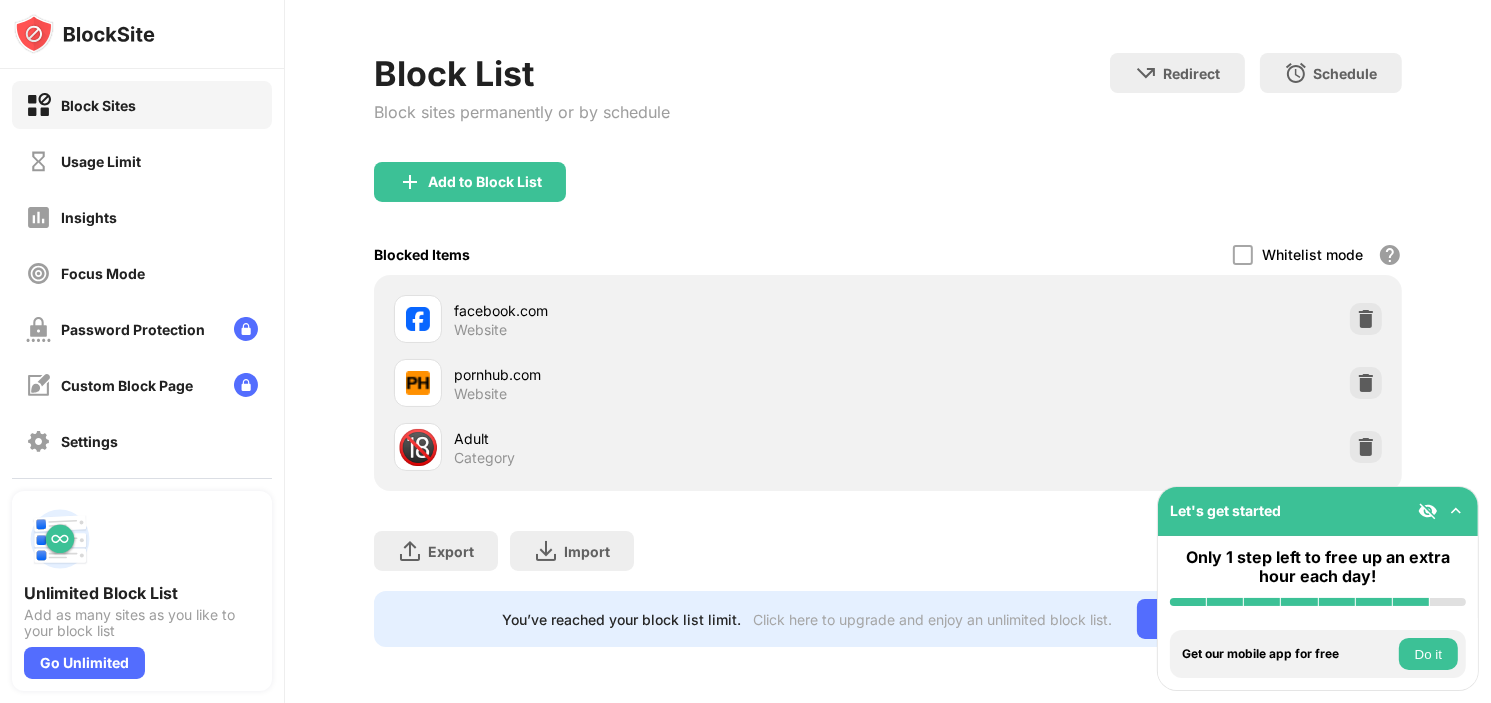 click on "Do it" at bounding box center (1428, 654) 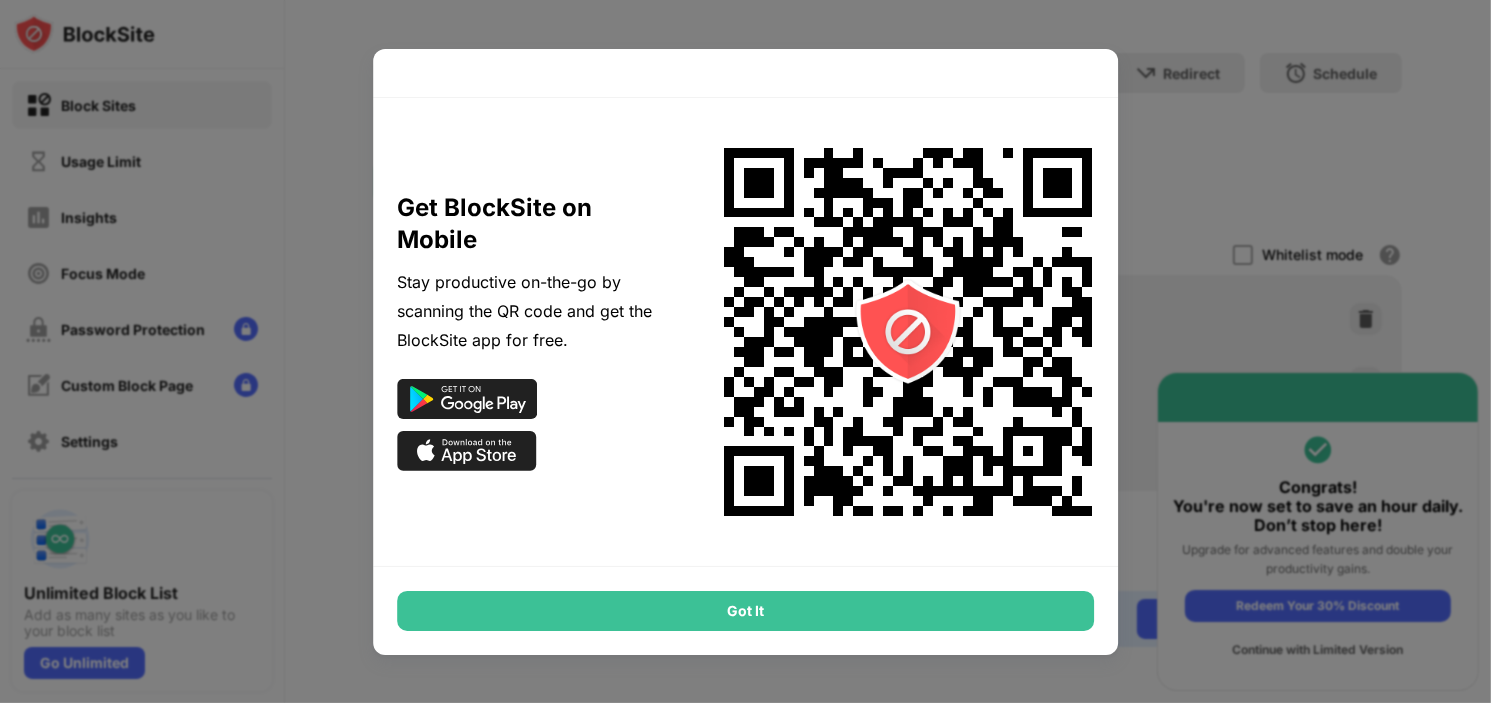 click on "Got It" at bounding box center [746, 611] 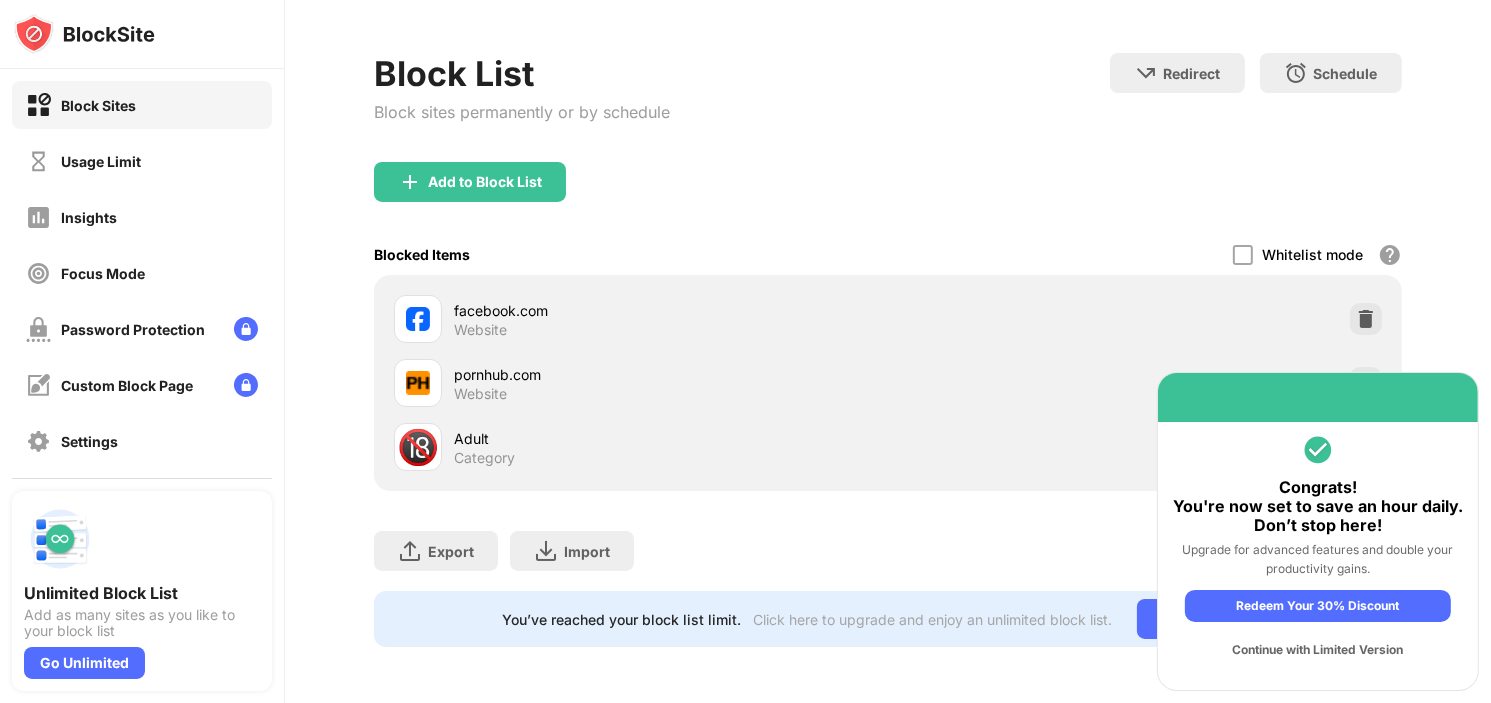 click on "Continue with Limited Version" at bounding box center (1318, 650) 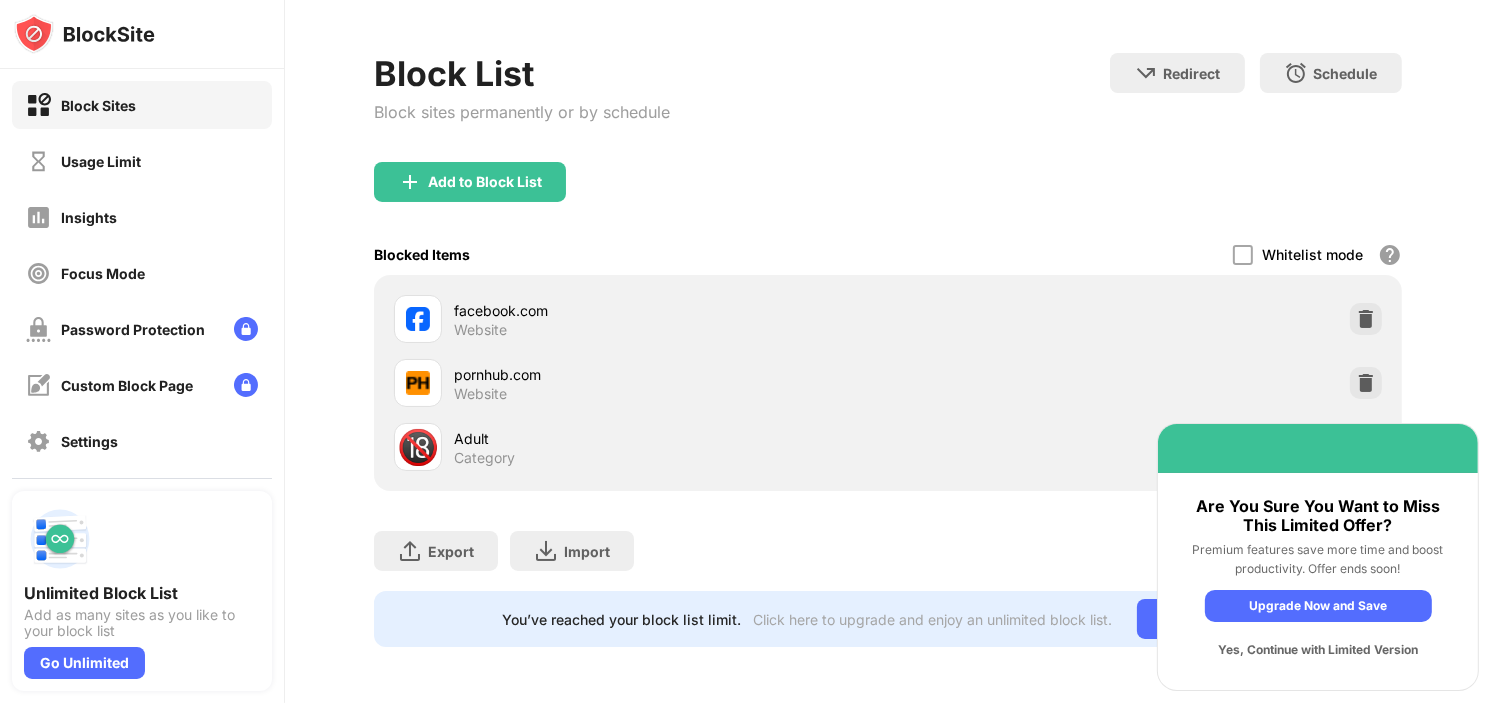 click on "Yes, Continue with Limited Version" at bounding box center (1318, 650) 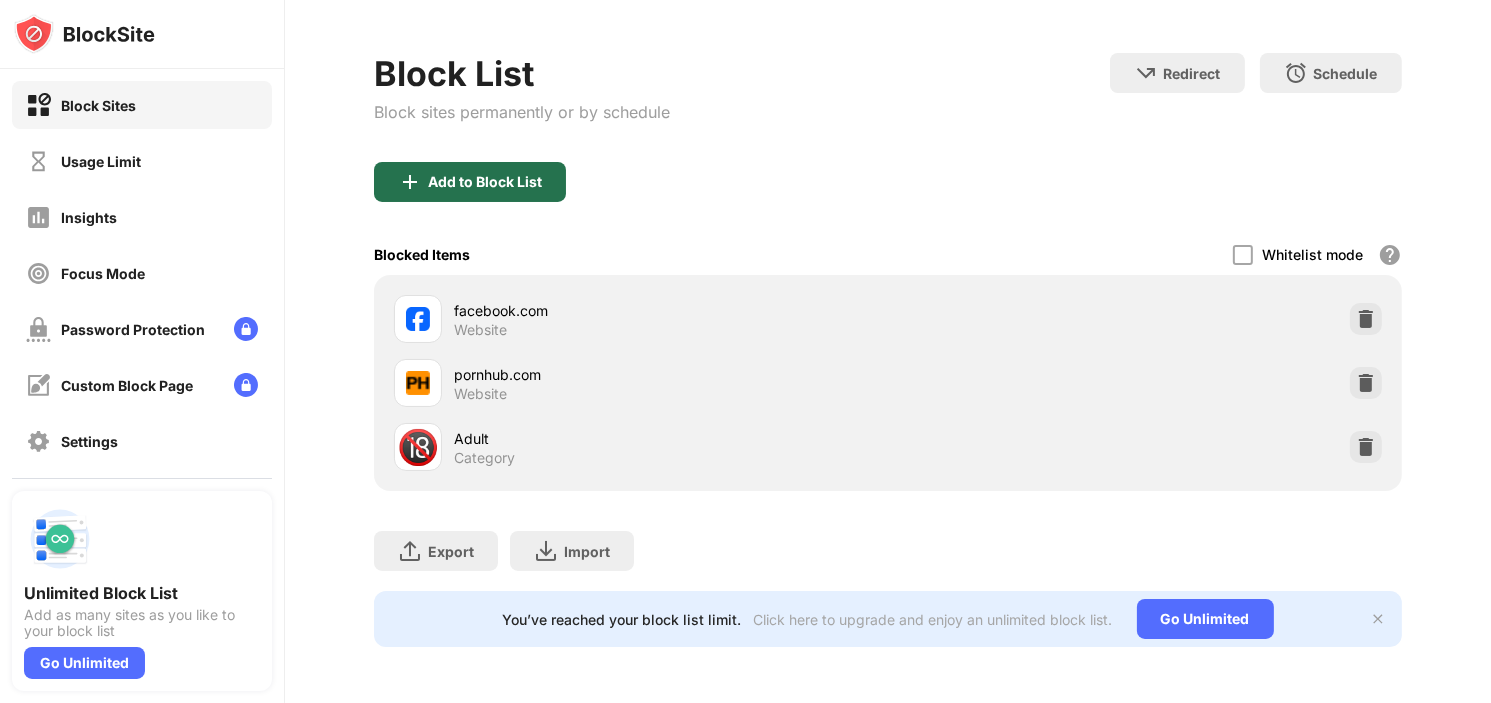 click on "Add to Block List" at bounding box center [470, 182] 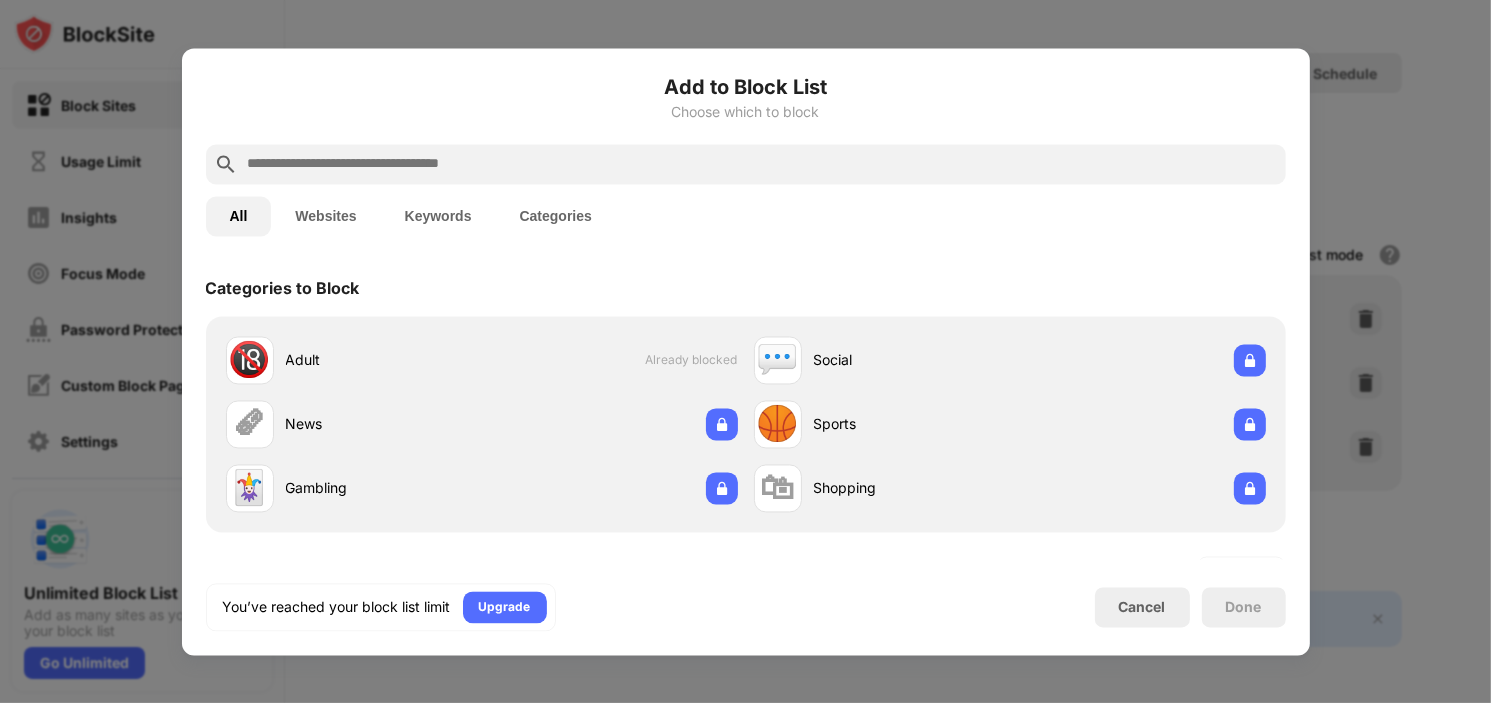 click on "Websites" at bounding box center (325, 216) 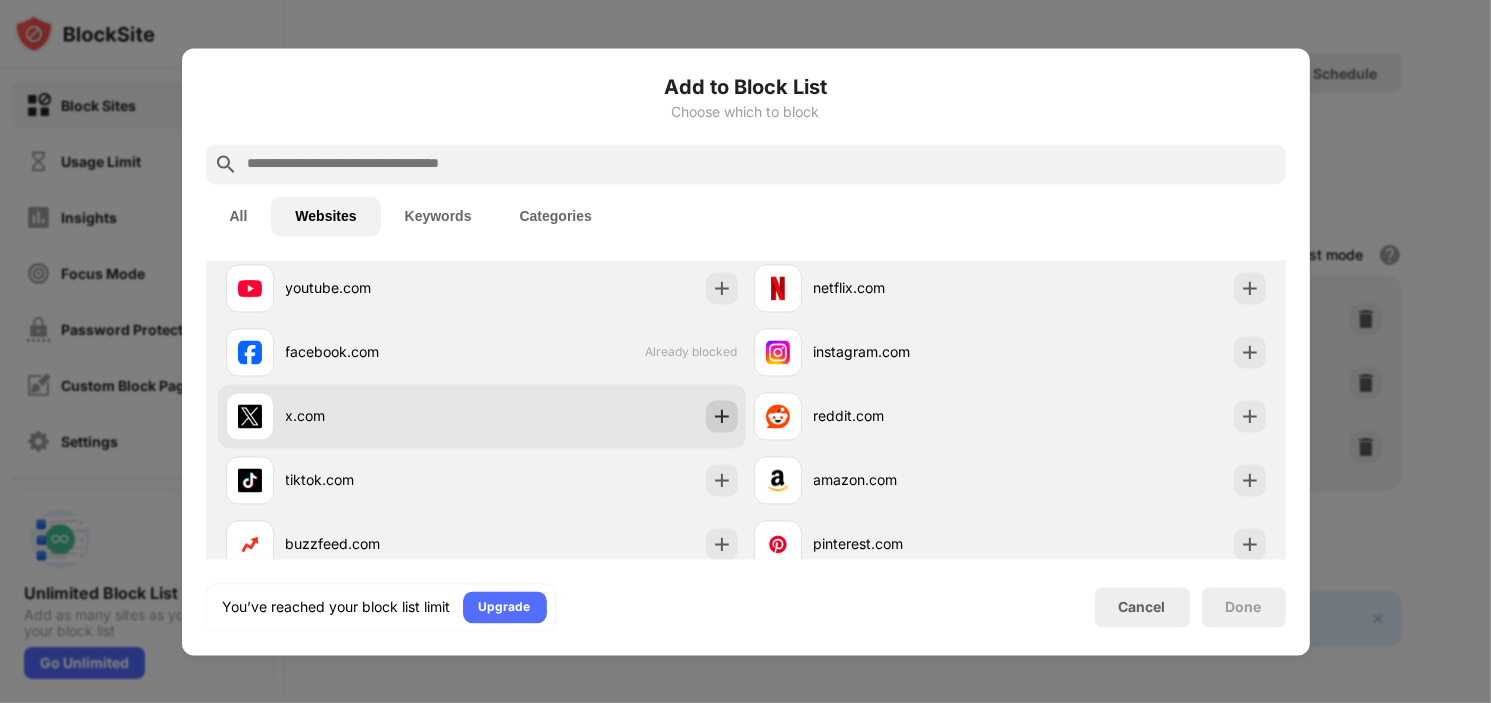 scroll, scrollTop: 28, scrollLeft: 0, axis: vertical 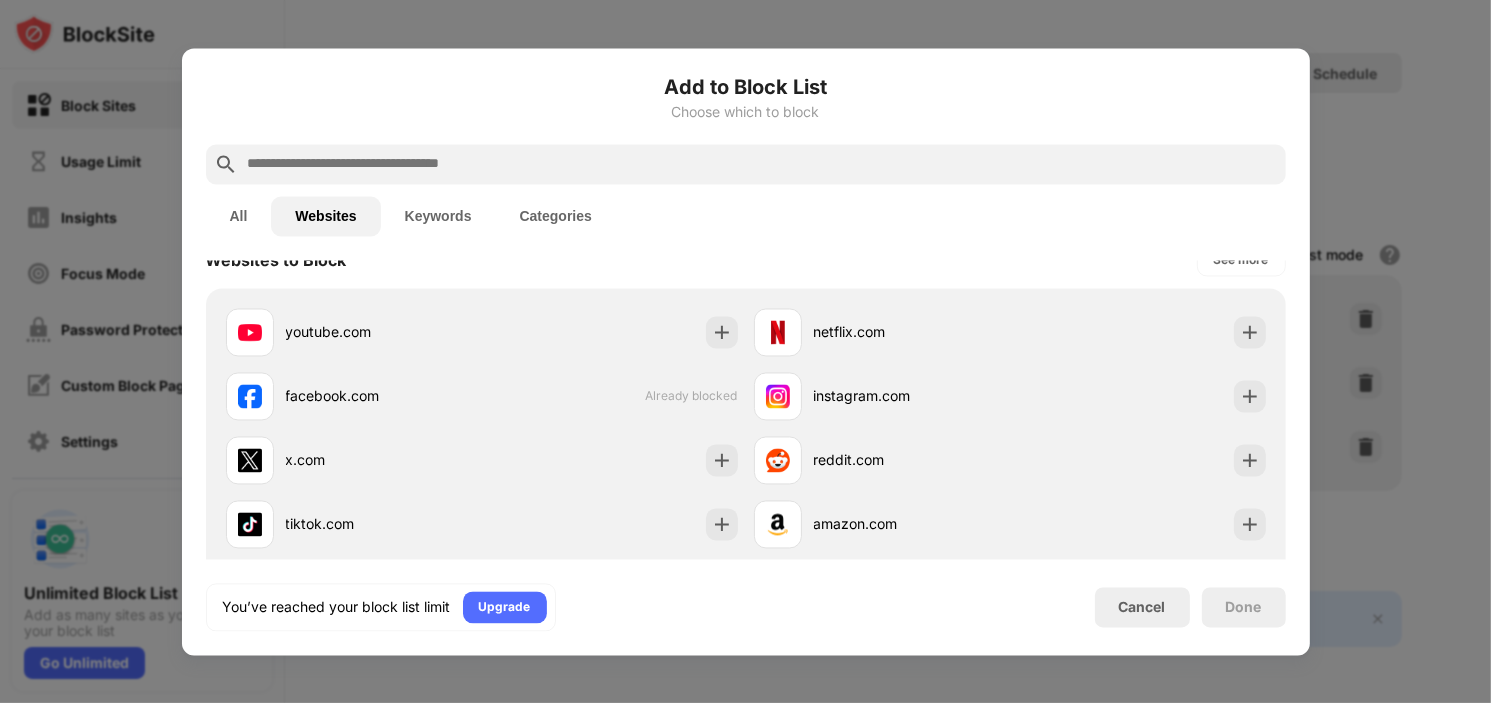 click on "Keywords" at bounding box center (438, 216) 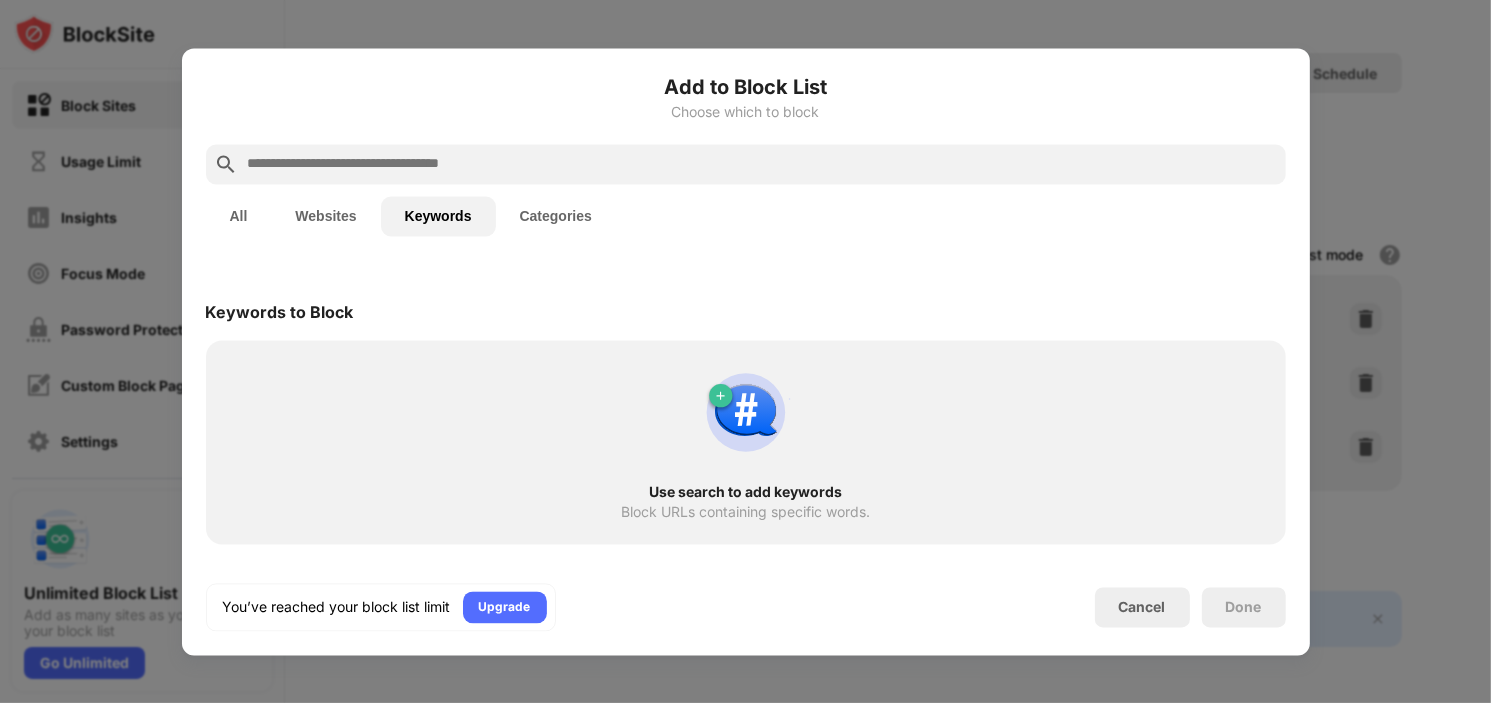click on "Websites" at bounding box center [325, 216] 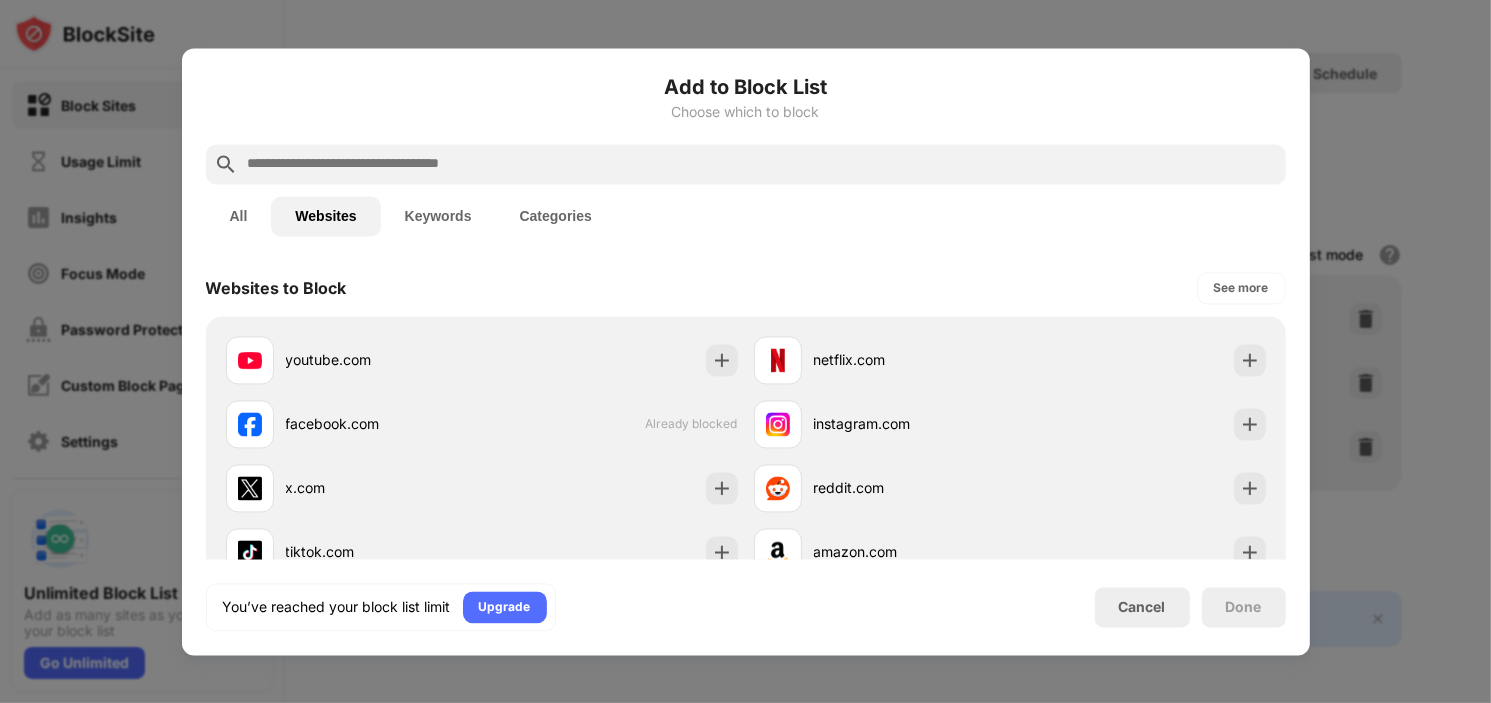 click on "Keywords" at bounding box center (438, 216) 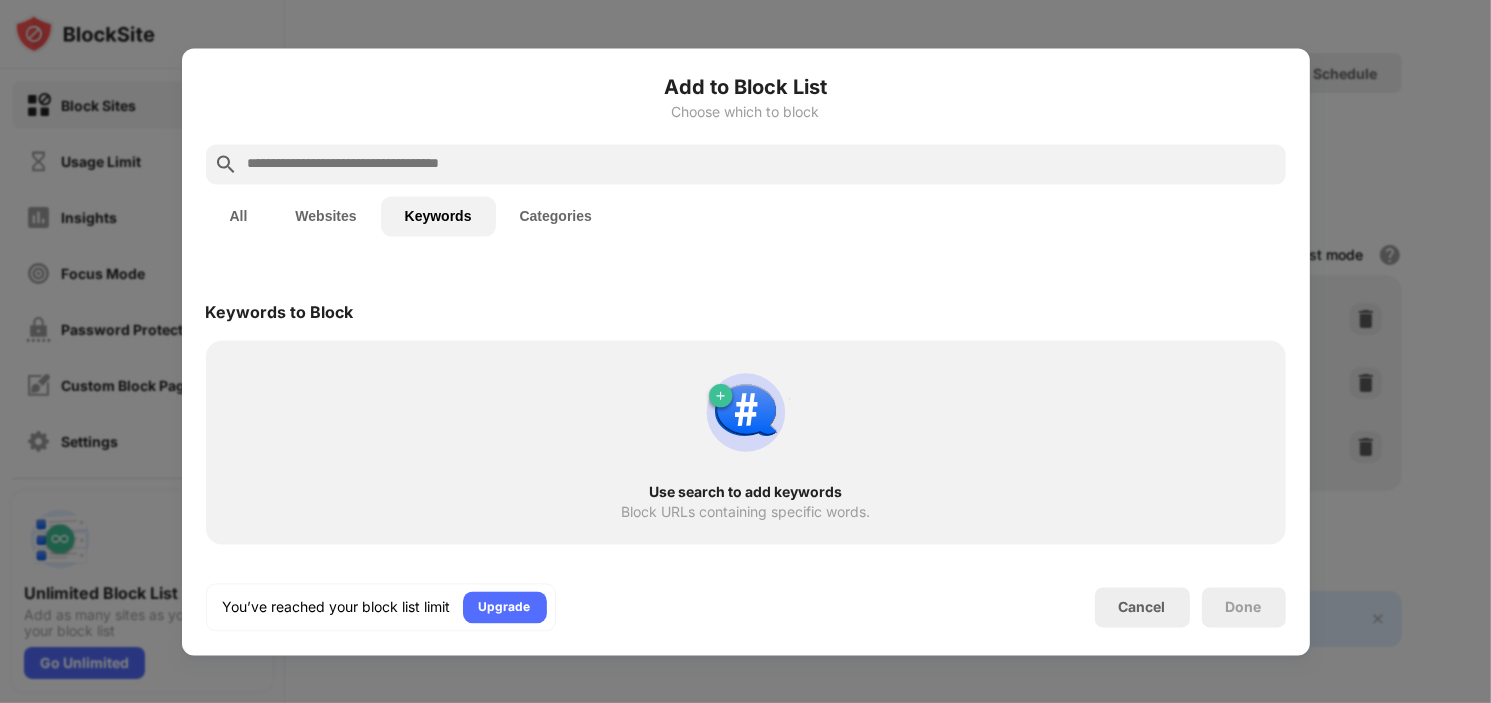 click on "Websites" at bounding box center (325, 216) 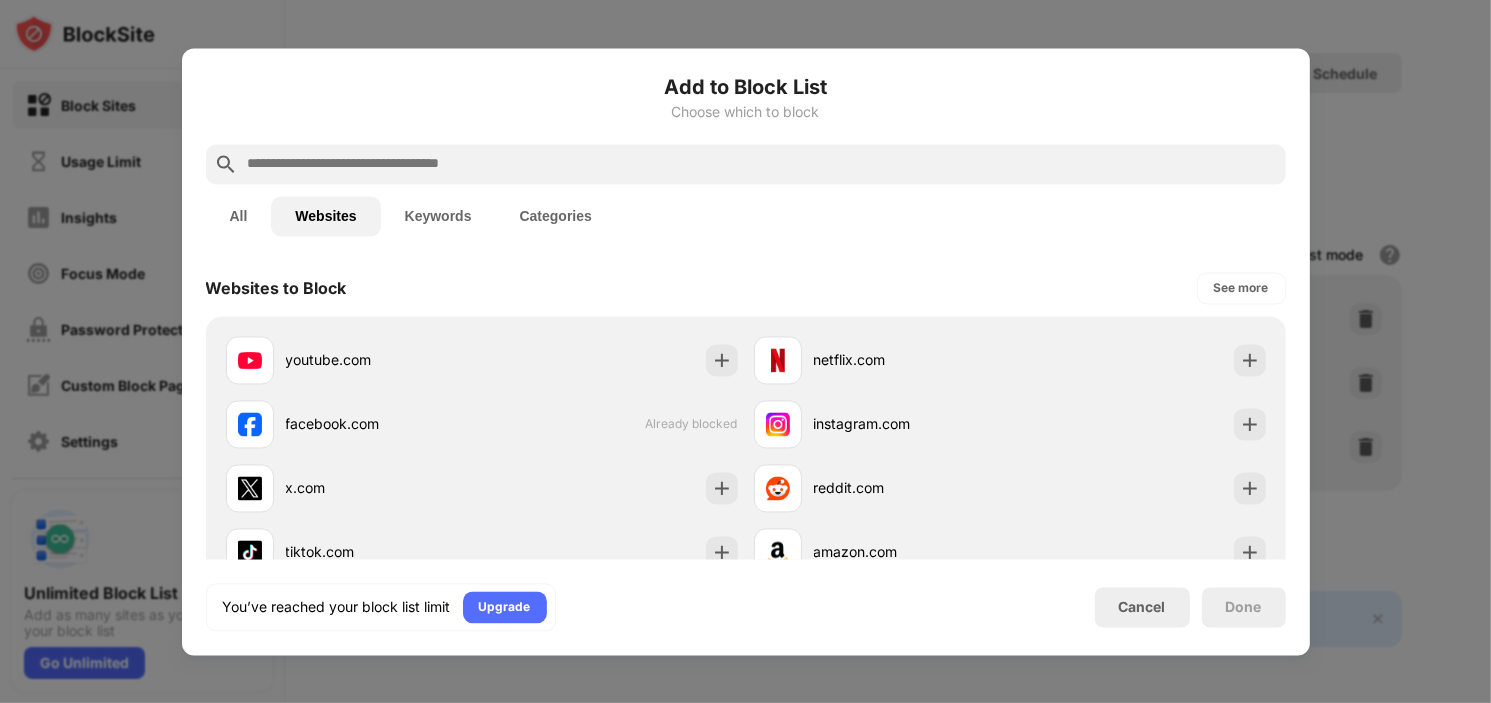 click on "Keywords" at bounding box center [438, 216] 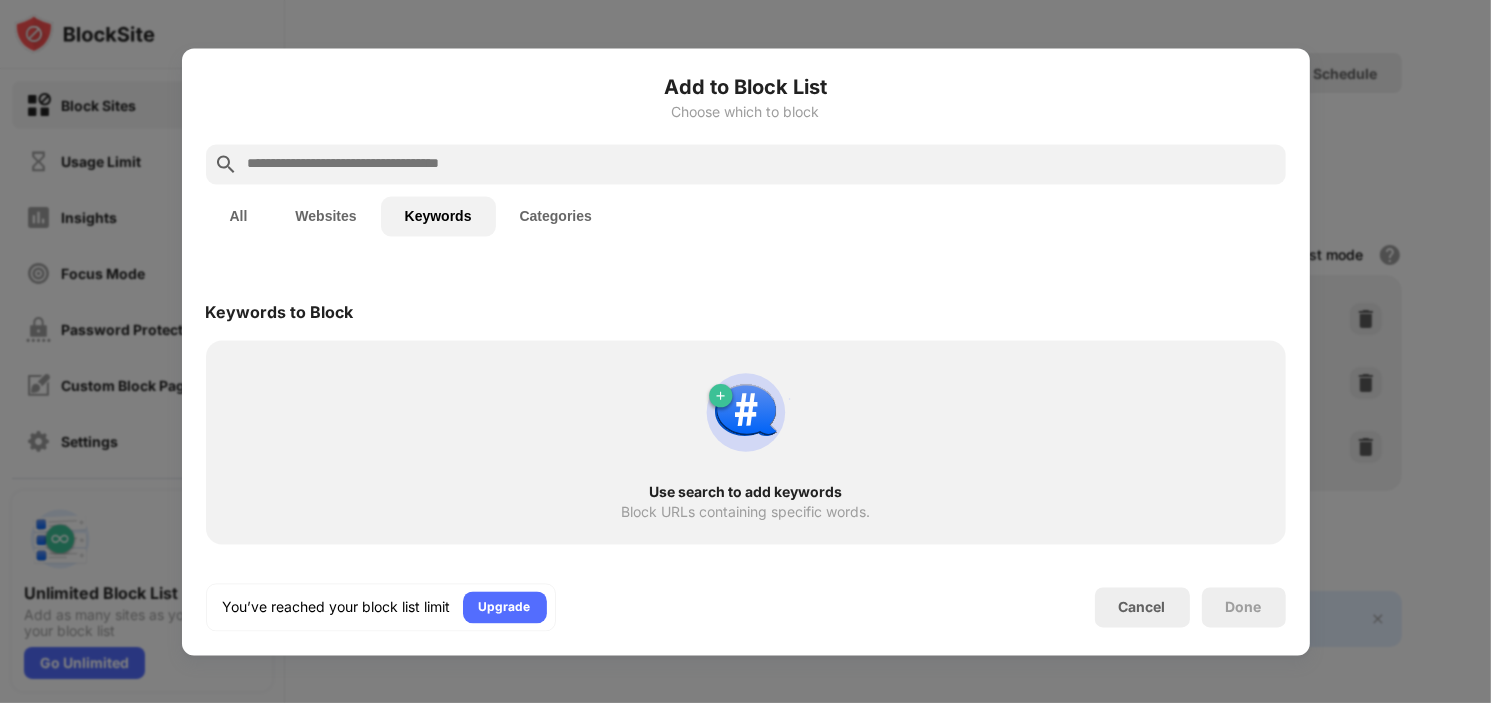 click on "Categories" at bounding box center [556, 216] 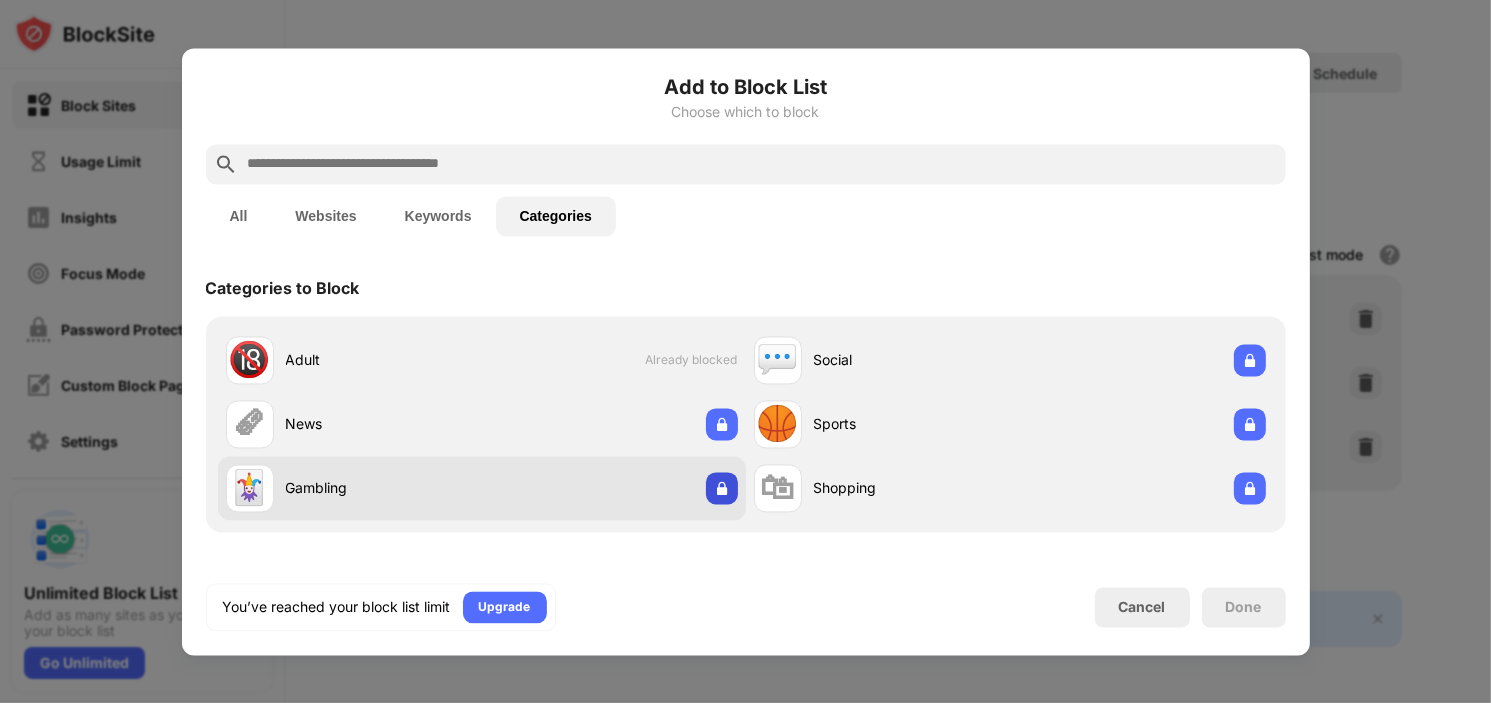 click at bounding box center (722, 488) 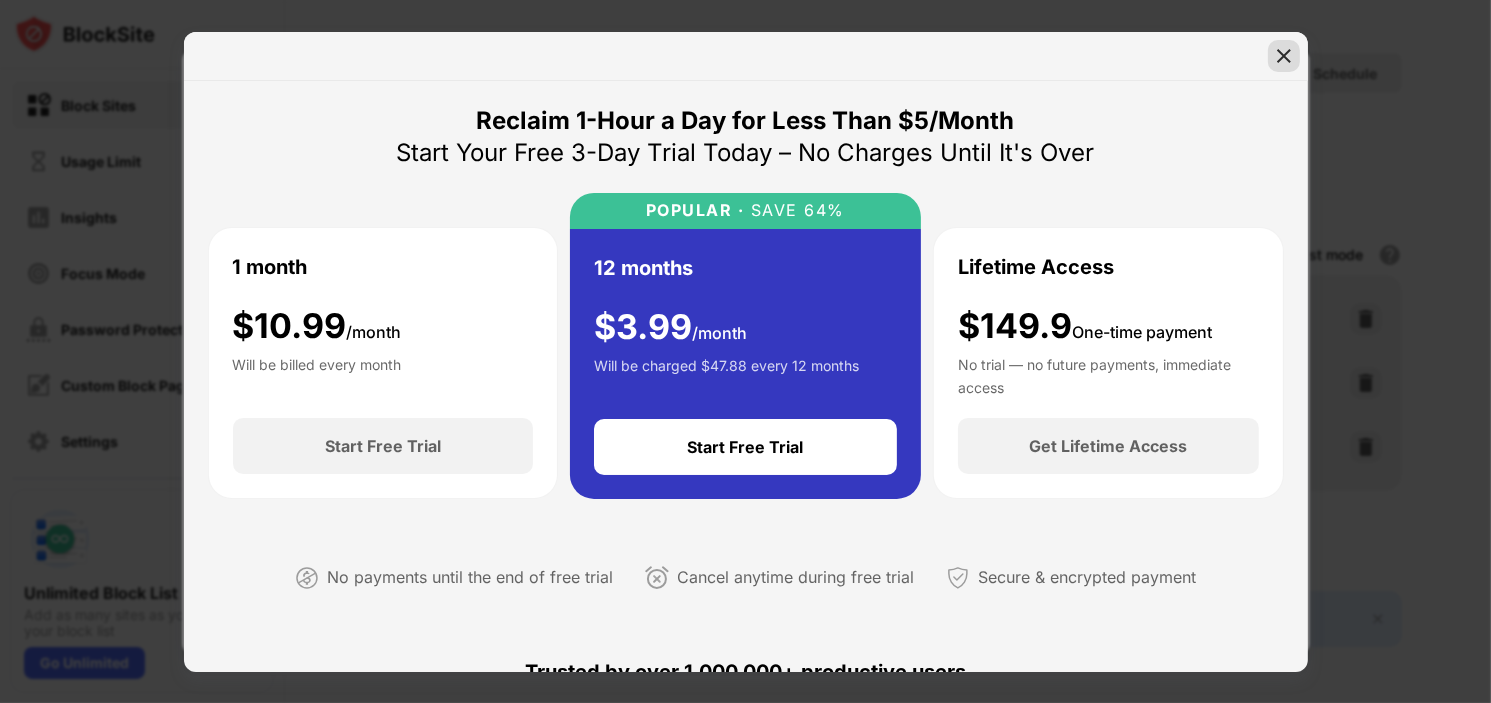 click at bounding box center [1284, 56] 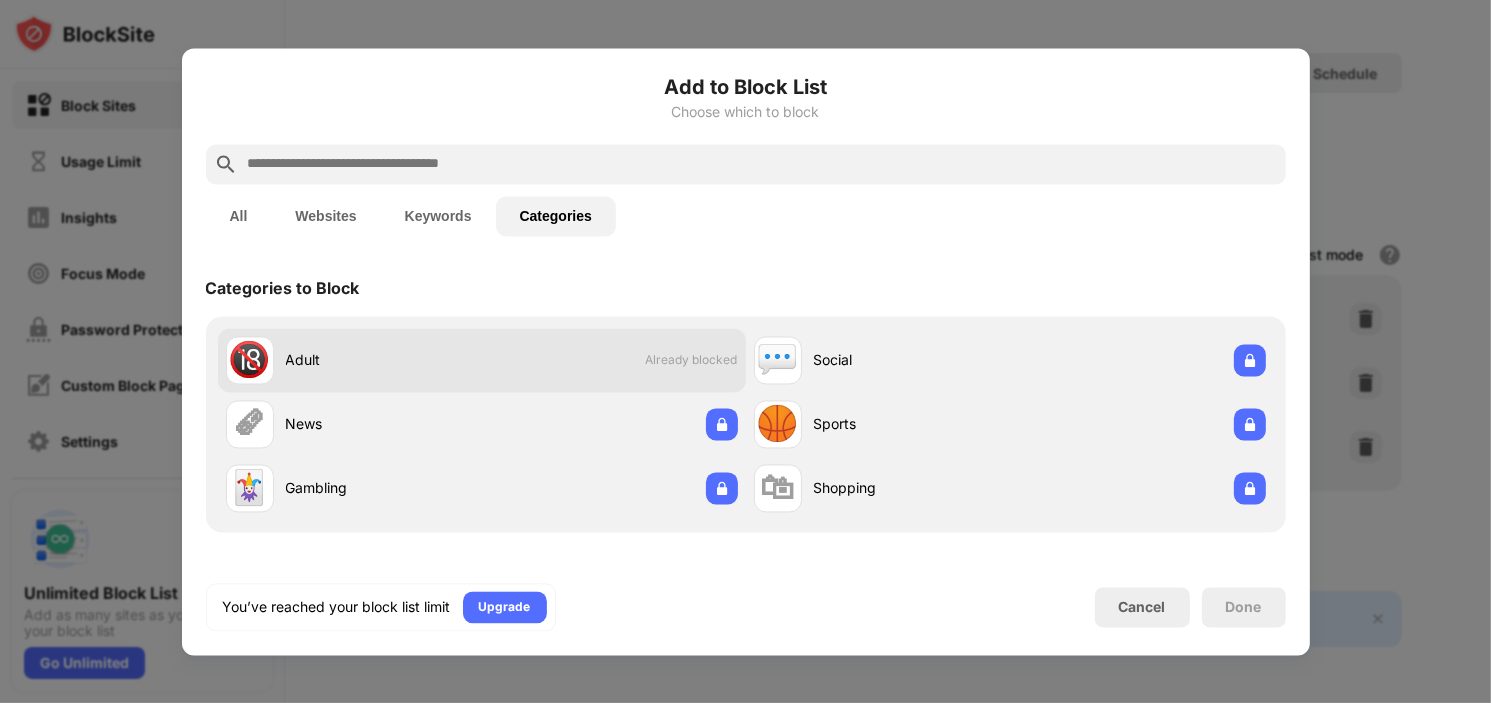 click on "Already blocked" at bounding box center [692, 360] 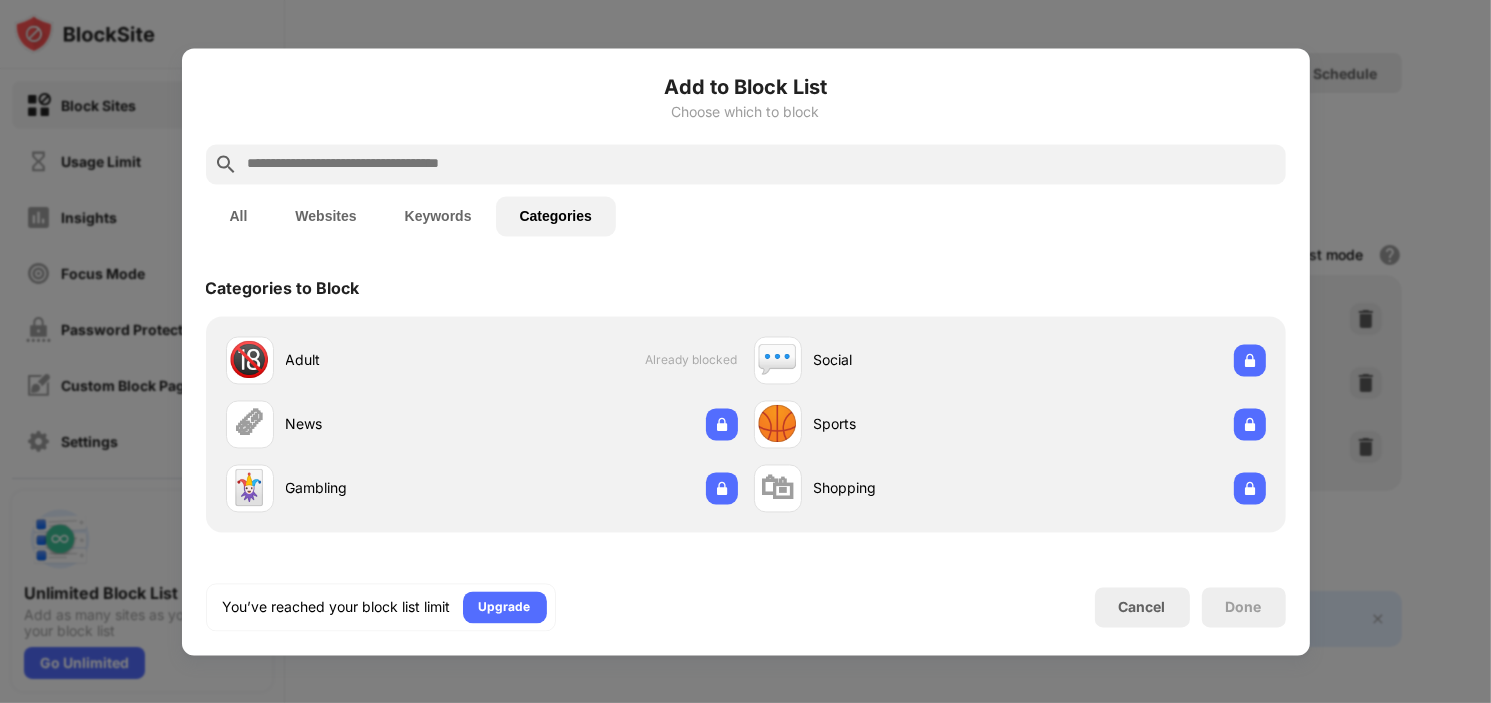 click on "Keywords" at bounding box center [438, 216] 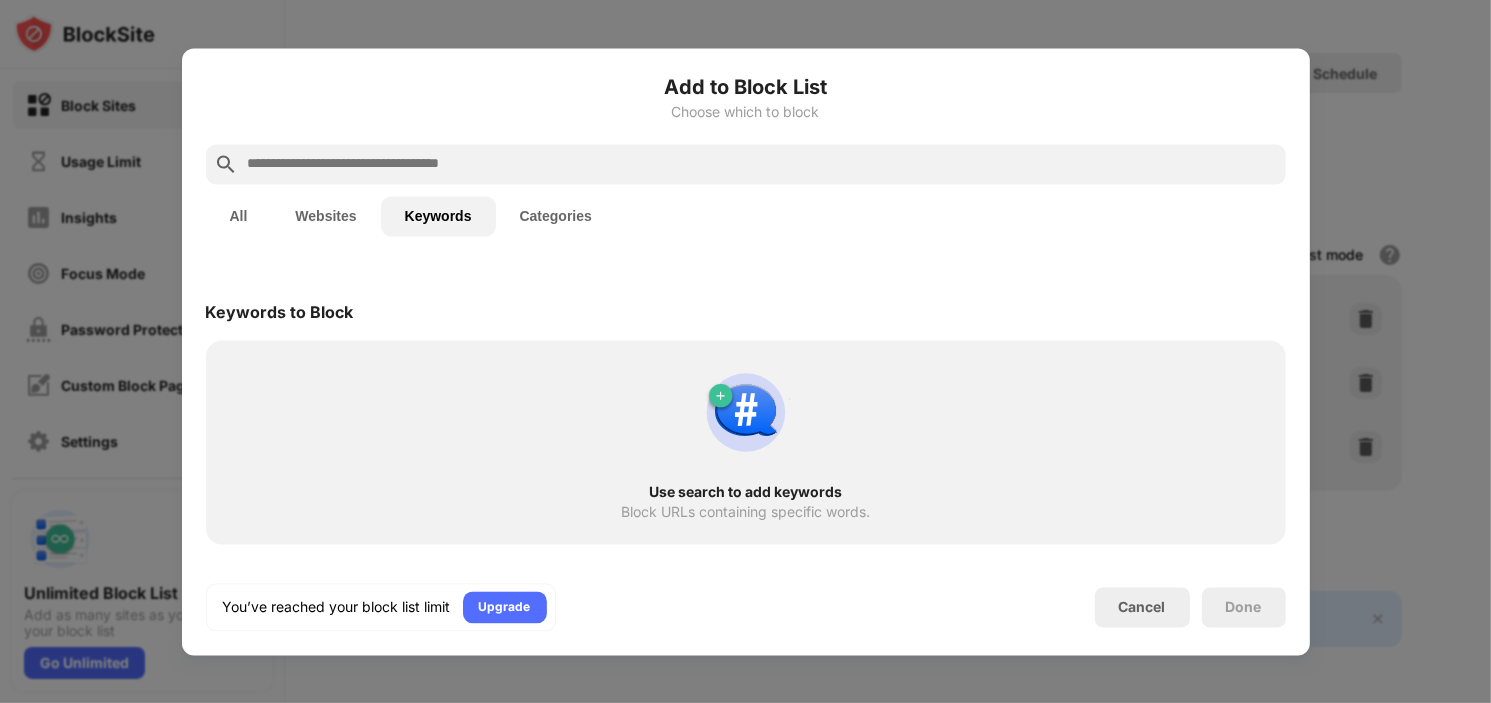 click on "Websites" at bounding box center (325, 216) 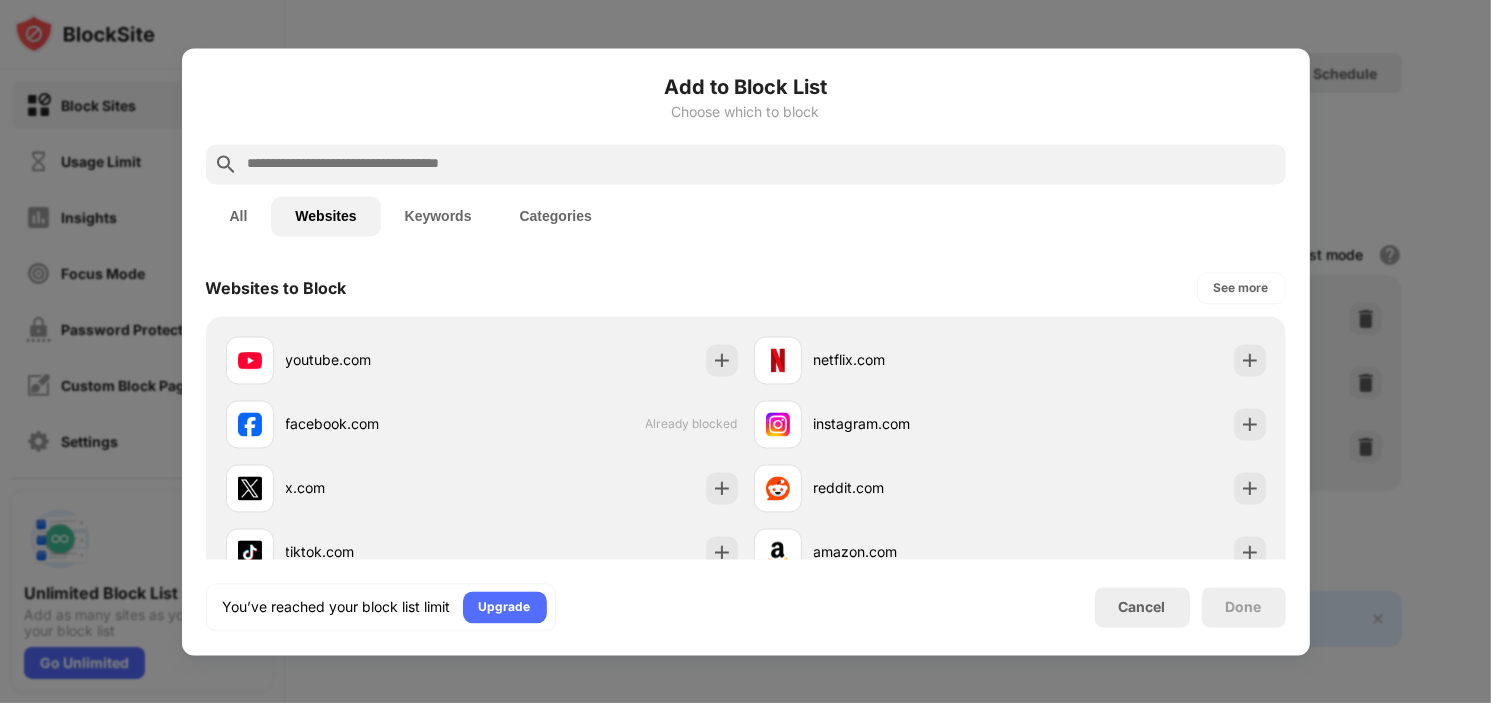 click on "Add to Block List Choose which to block All Websites Keywords Categories Websites to Block See more youtube.com netflix.com facebook.com Already blocked instagram.com x.com reddit.com tiktok.com amazon.com buzzfeed.com pinterest.com Your Top Visited Websites Personalized Blocking Suggestions Let us see which sites you visit so we can personalize your block suggestions Show me the sites I visit the most You’ve reached your block list limit Upgrade Cancel Done" at bounding box center [746, 351] 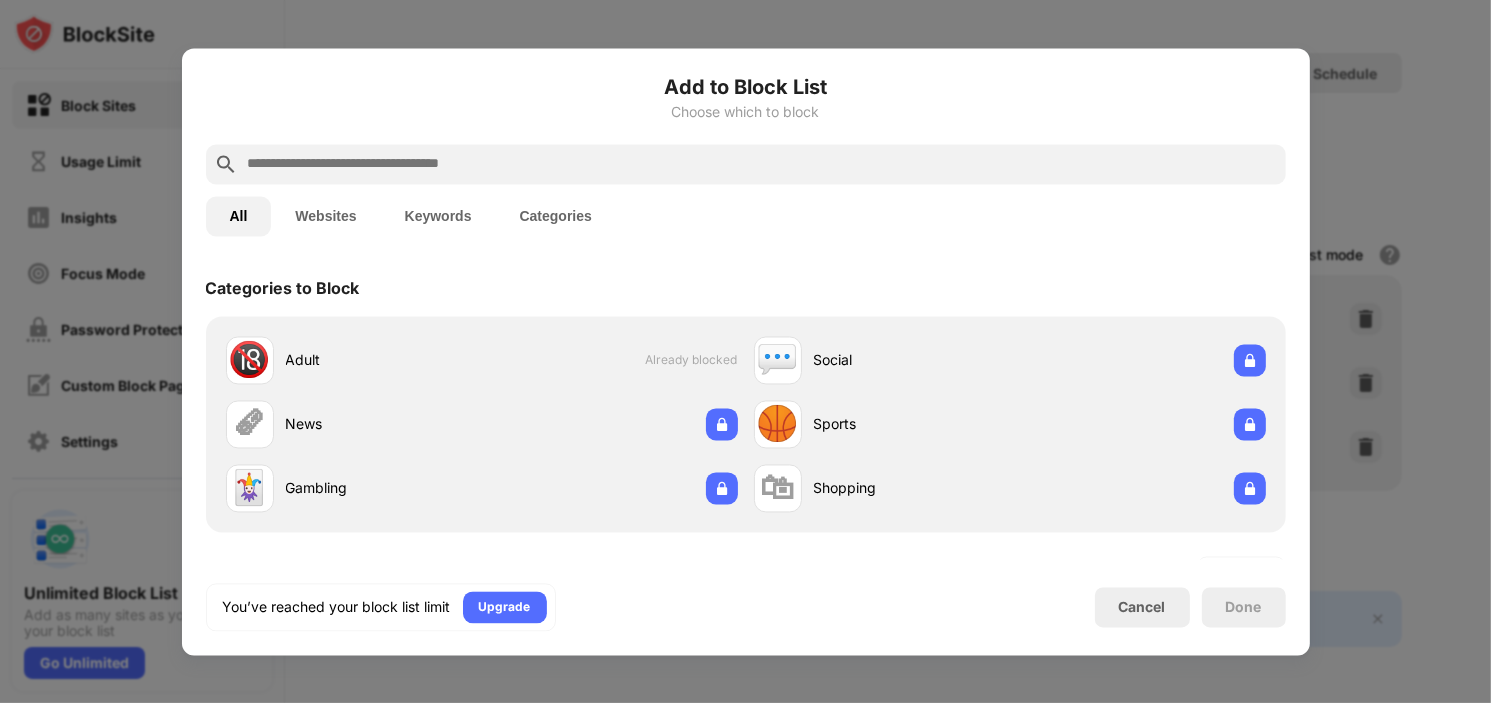 click on "Done" at bounding box center [1244, 607] 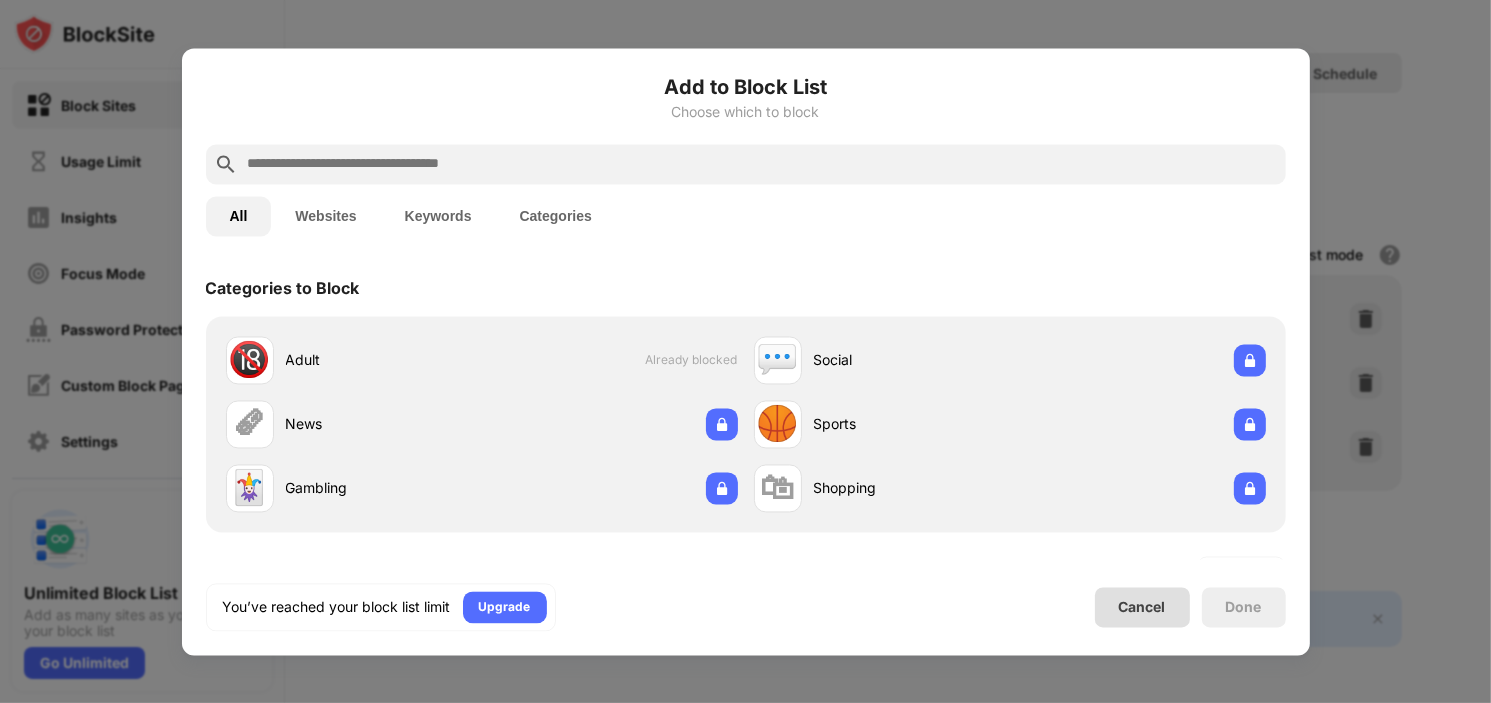 click on "Cancel" at bounding box center [1142, 607] 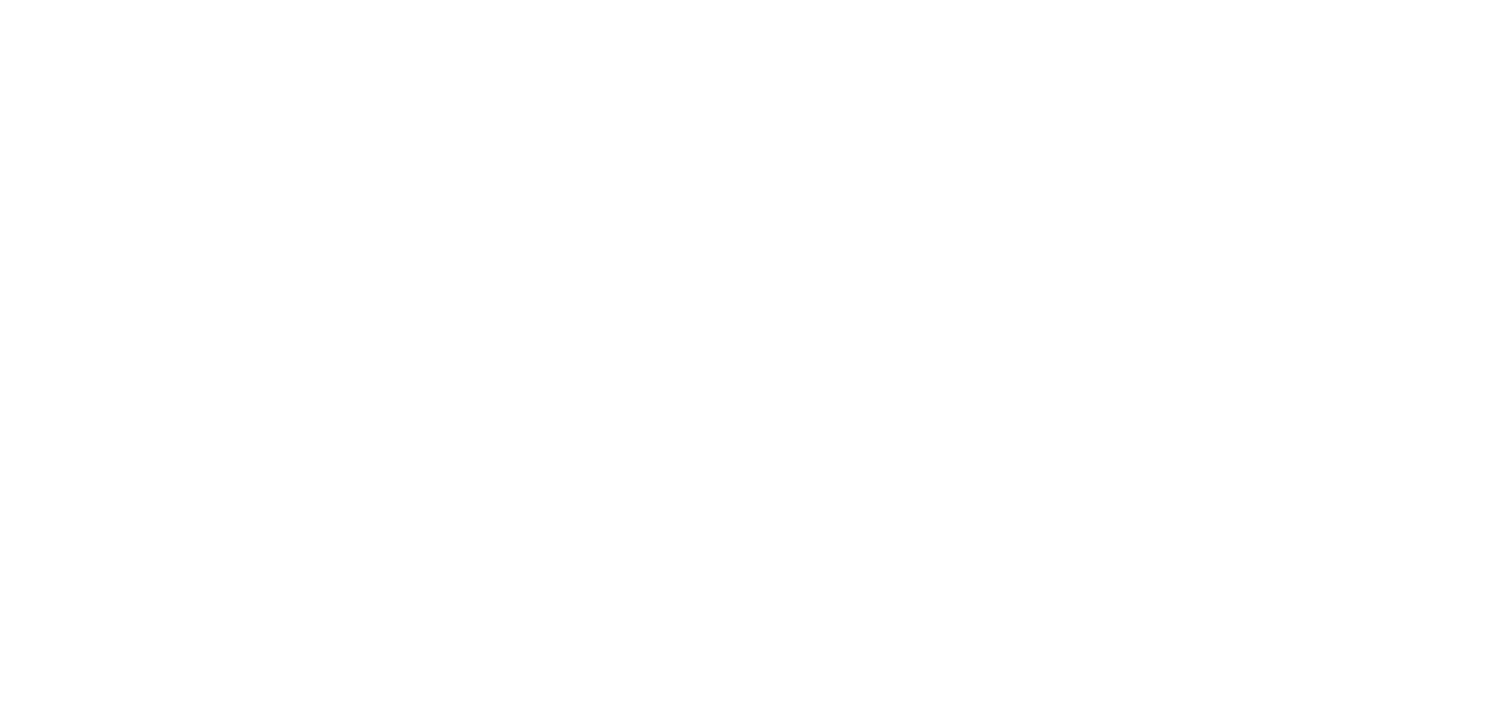 scroll, scrollTop: 0, scrollLeft: 0, axis: both 